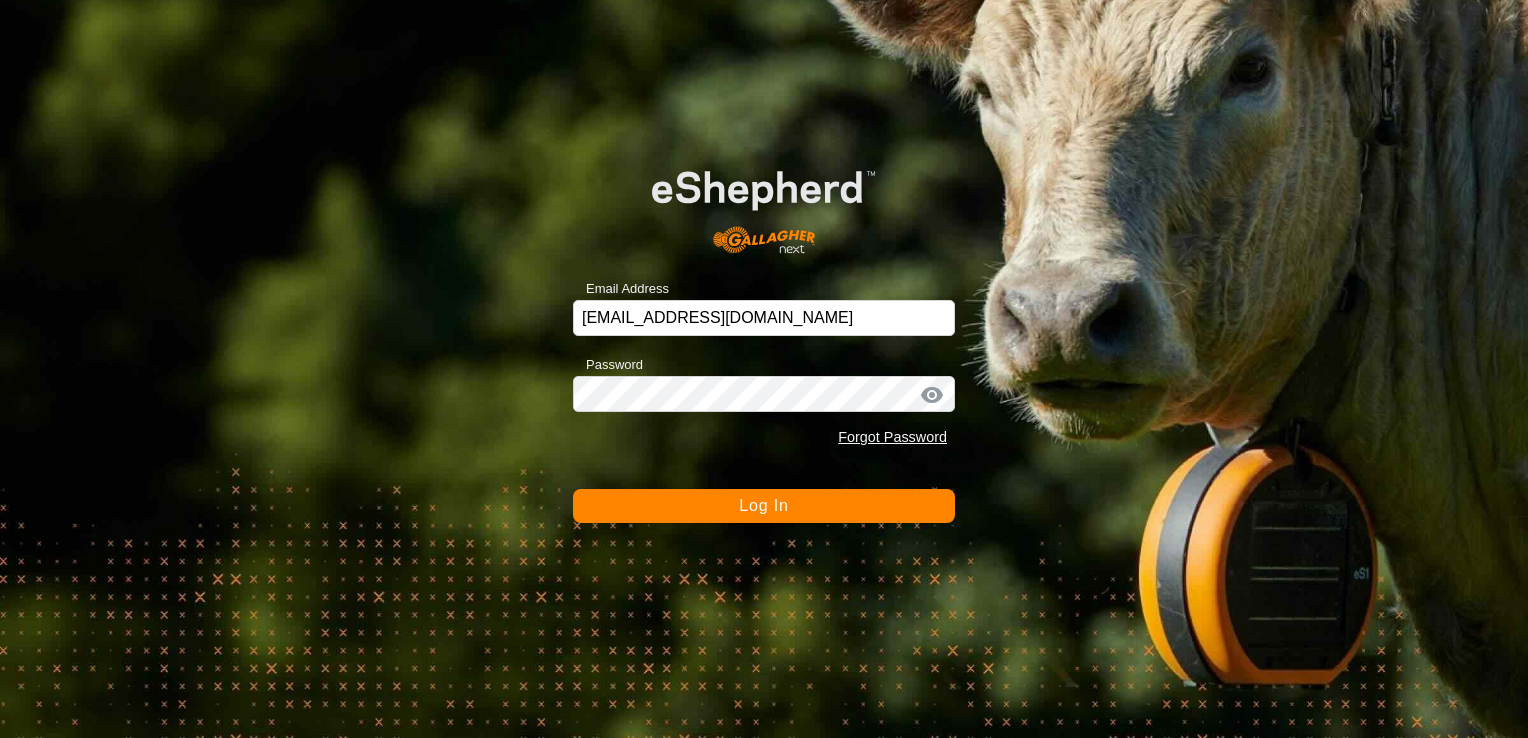 scroll, scrollTop: 0, scrollLeft: 0, axis: both 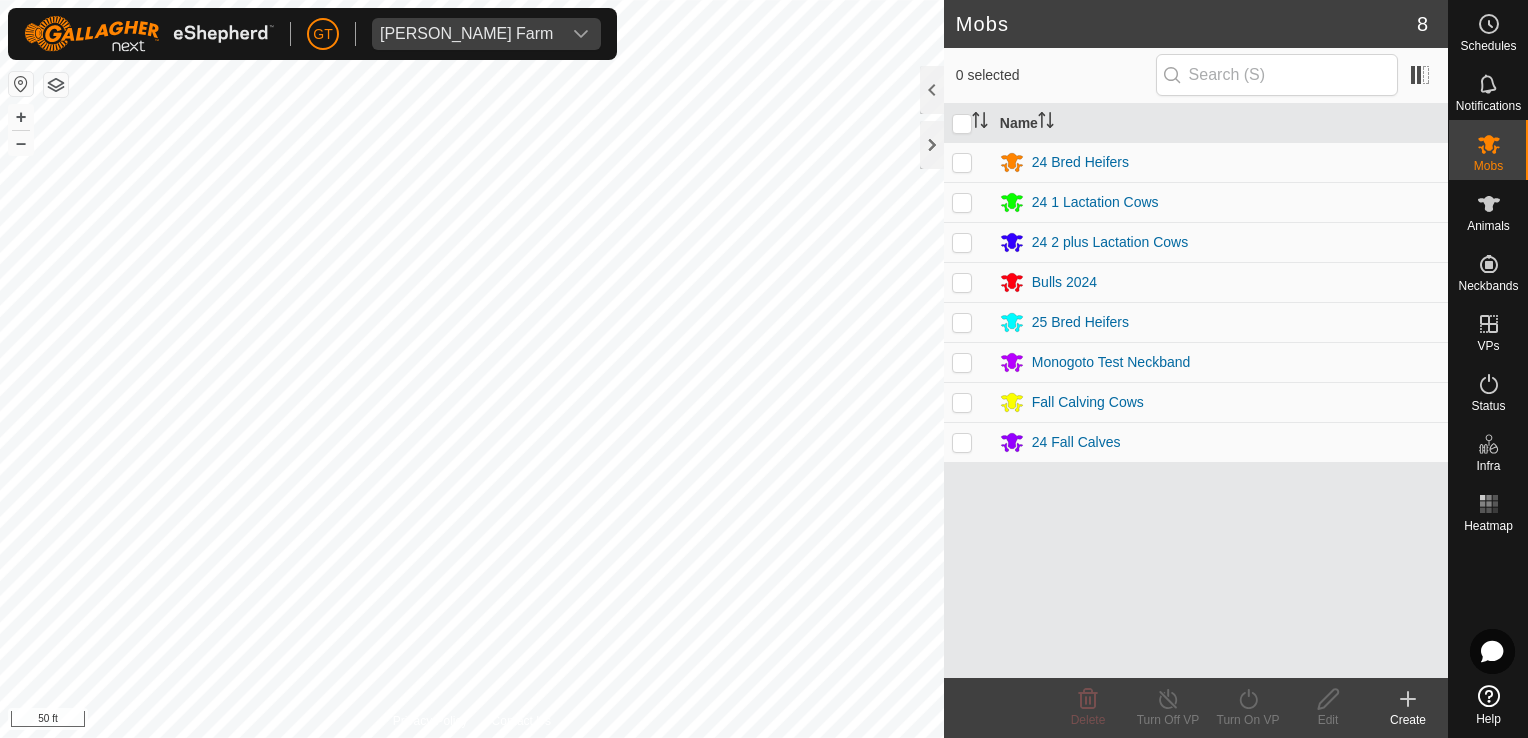 click on "Mobs 8  0 selected   Name  24 Bred Heifers 24 1 Lactation Cows 24 2 plus Lactation Cows Bulls 2024 25 Bred Heifers Monogoto Test Neckband Fall Calving Cows 24 Fall Calves Delete  Turn Off VP   Turn On VP   Edit   Create  Privacy Policy Contact Us + – ⇧ i 50 ft" 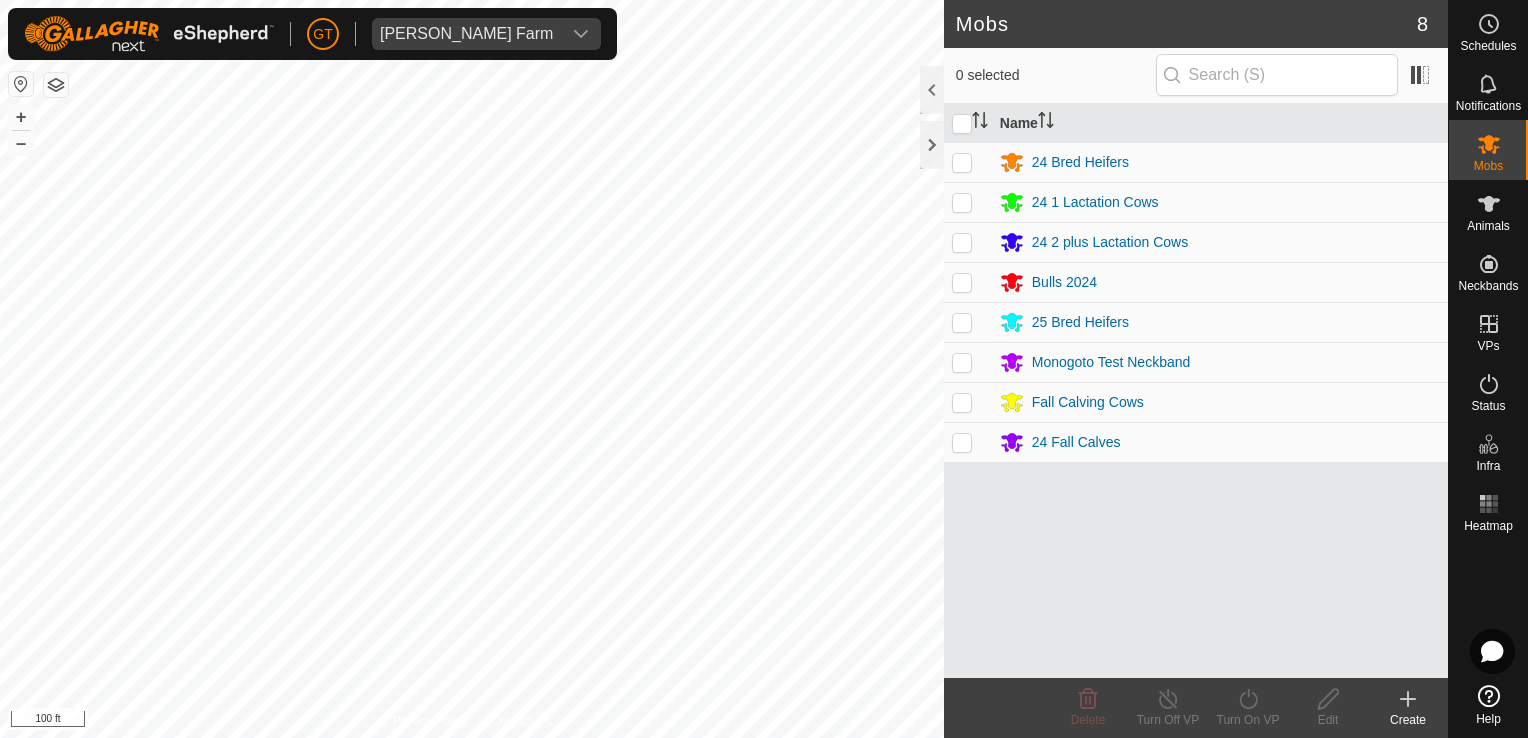 click at bounding box center [962, 442] 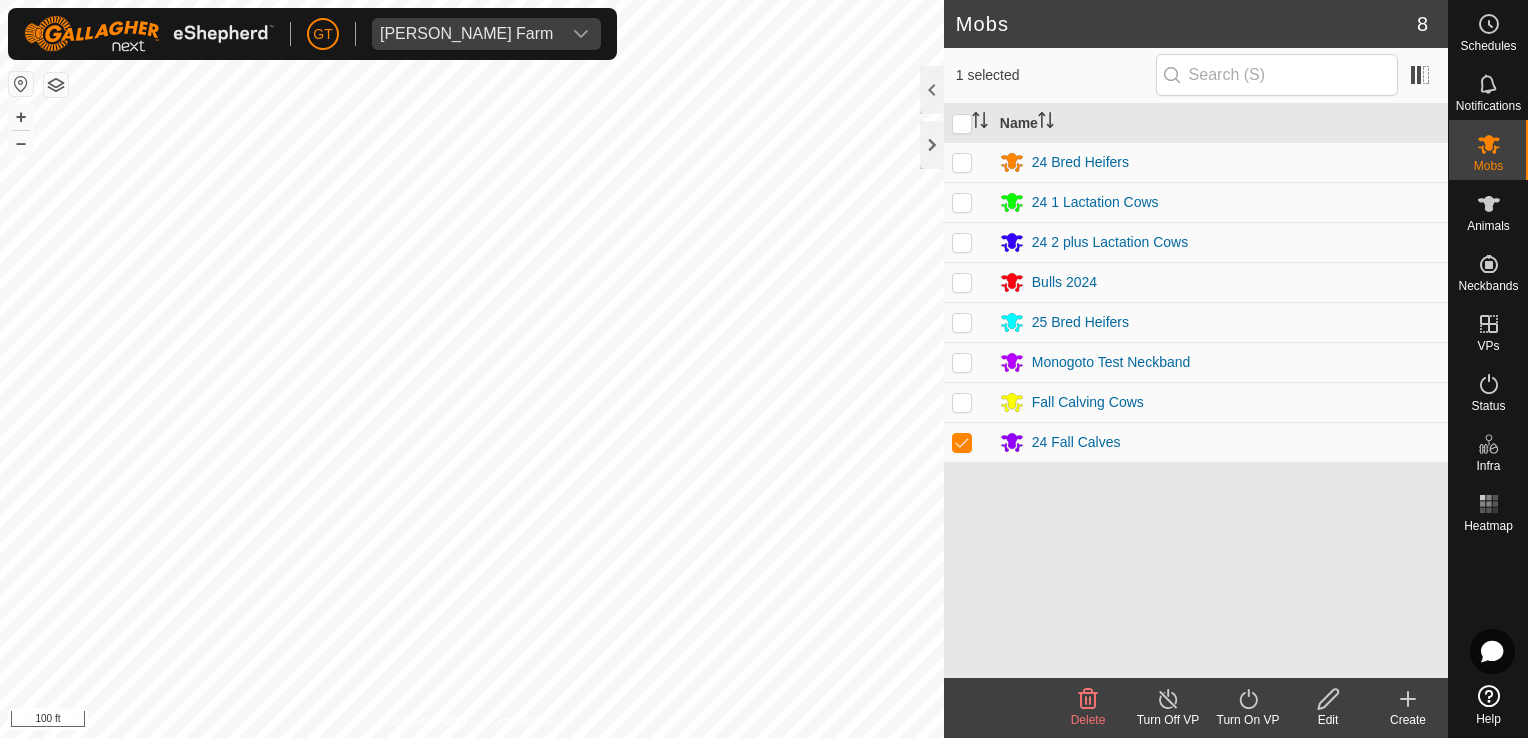 click at bounding box center [962, 442] 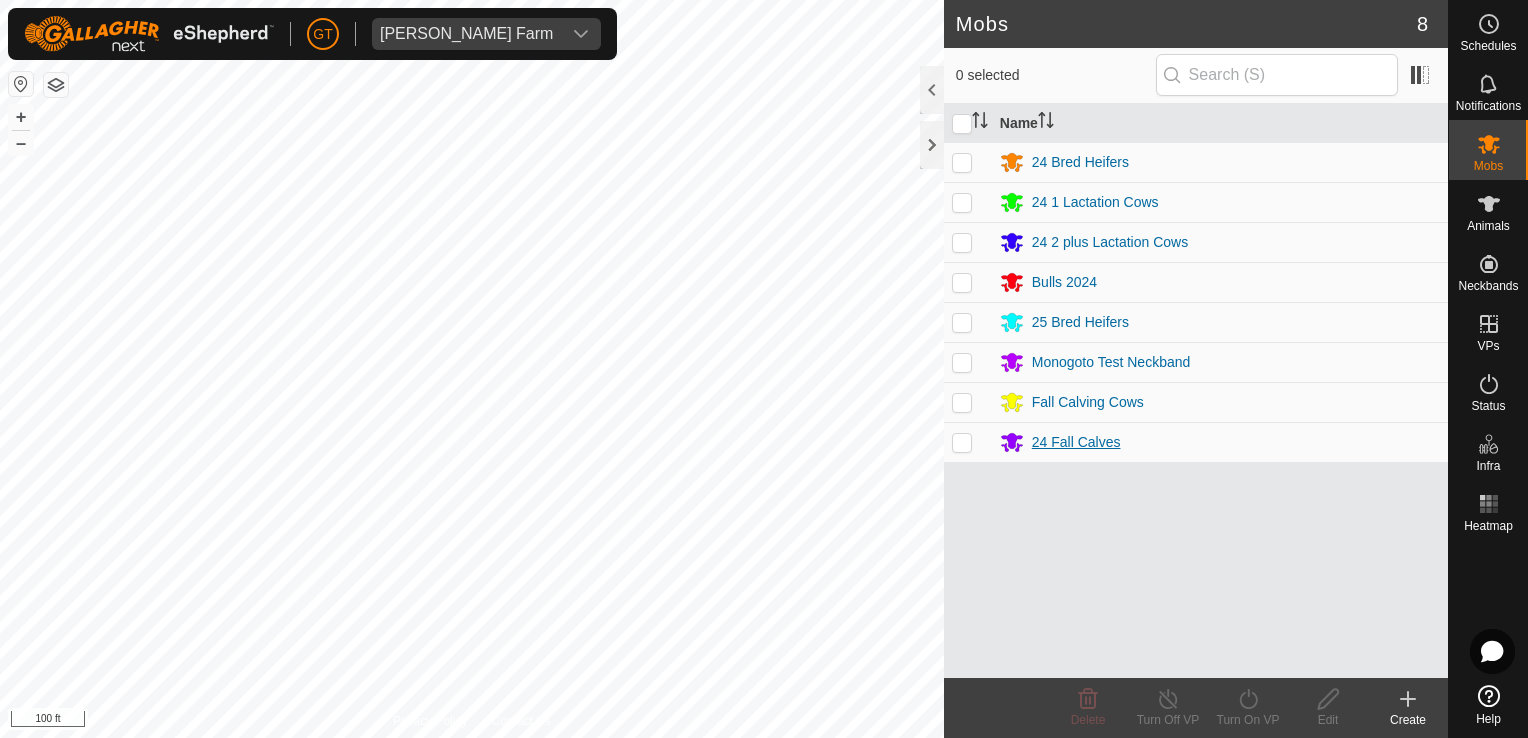 click on "24 Fall Calves" at bounding box center (1076, 442) 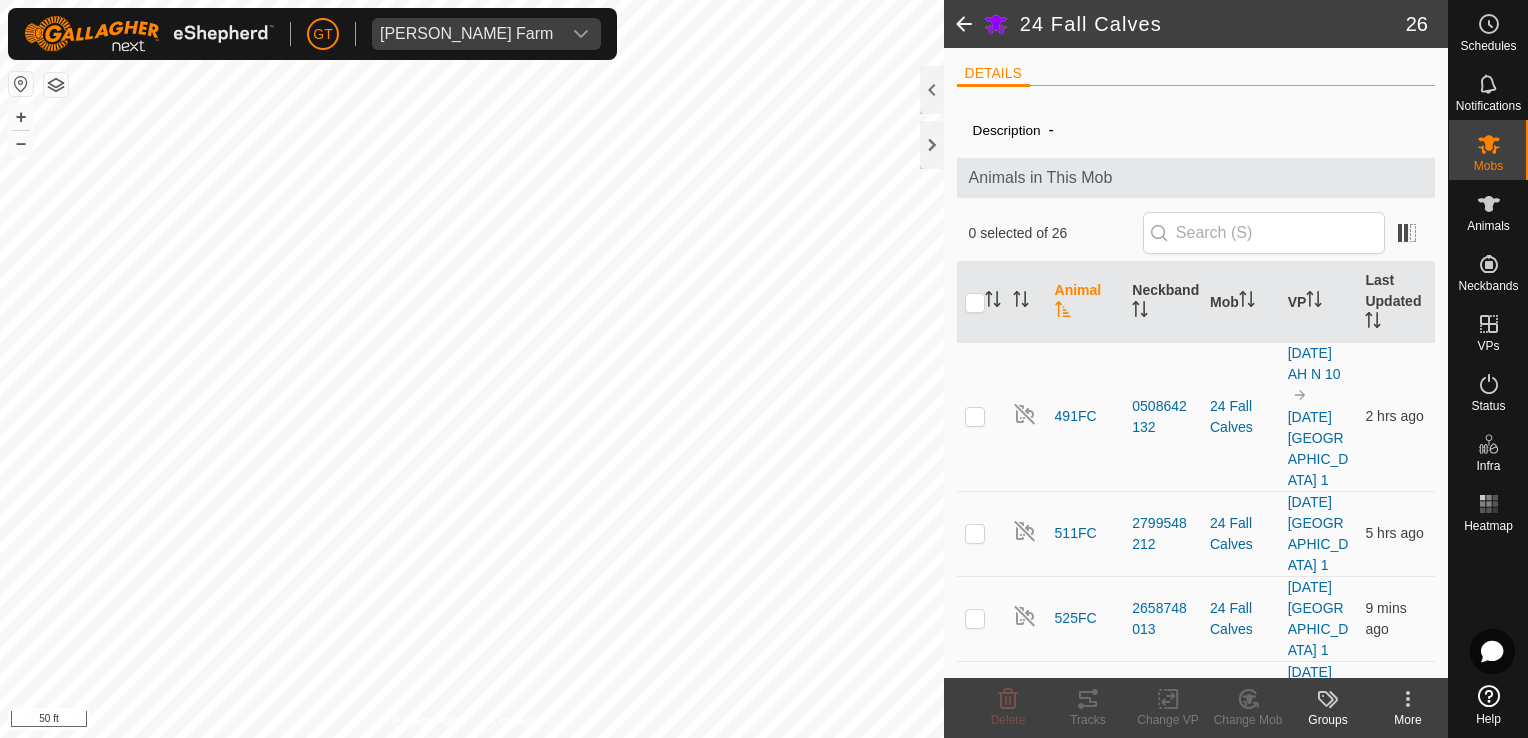 click on "[PERSON_NAME] Farm Schedules Notifications Mobs Animals Neckbands VPs Status Infra Heatmap Help 24 Fall Calves 26  DETAILS  Description  - Animals in This Mob  0 selected of 26      Animal   Neckband   Mob   VP   Last Updated   491FC   0508642132   24 Fall Calves  [DATE]   AH N 10 [DATE]  DH  ROAD 1  2 hrs ago  511FC   2799548212   24 Fall Calves  [DATE]  DH  ROAD 1  5 hrs ago  525FC   2658748013   24 Fall Calves  [DATE]  [GEOGRAPHIC_DATA] 1  9 mins ago  528FC   0035770341   24 Fall Calves  [DATE]  DH  ROAD 1  12 mins ago  529FC   1347360538   24 Fall Calves  [DATE]  [GEOGRAPHIC_DATA] 1  42 mins ago  532FC   2382327722   24 Fall Calves  [DATE]  [GEOGRAPHIC_DATA] 1  2 hrs ago  550FC   1335657363   24 Fall Calves  [DATE]  DH  ROAD 1  11 hrs ago  557FC   1486644023   24 Fall Calves  [DATE]  DH  ROAD 1  27 mins ago  558FC   0072908641   24 Fall Calves  [DATE][GEOGRAPHIC_DATA] 1  11 mins ago  559FC   2810265575   24 Fall Calves  [DATE]  [GEOGRAPHIC_DATA] 1  12 mins ago  565BLANKFC   3770443159   6 hrs ago" at bounding box center [764, 369] 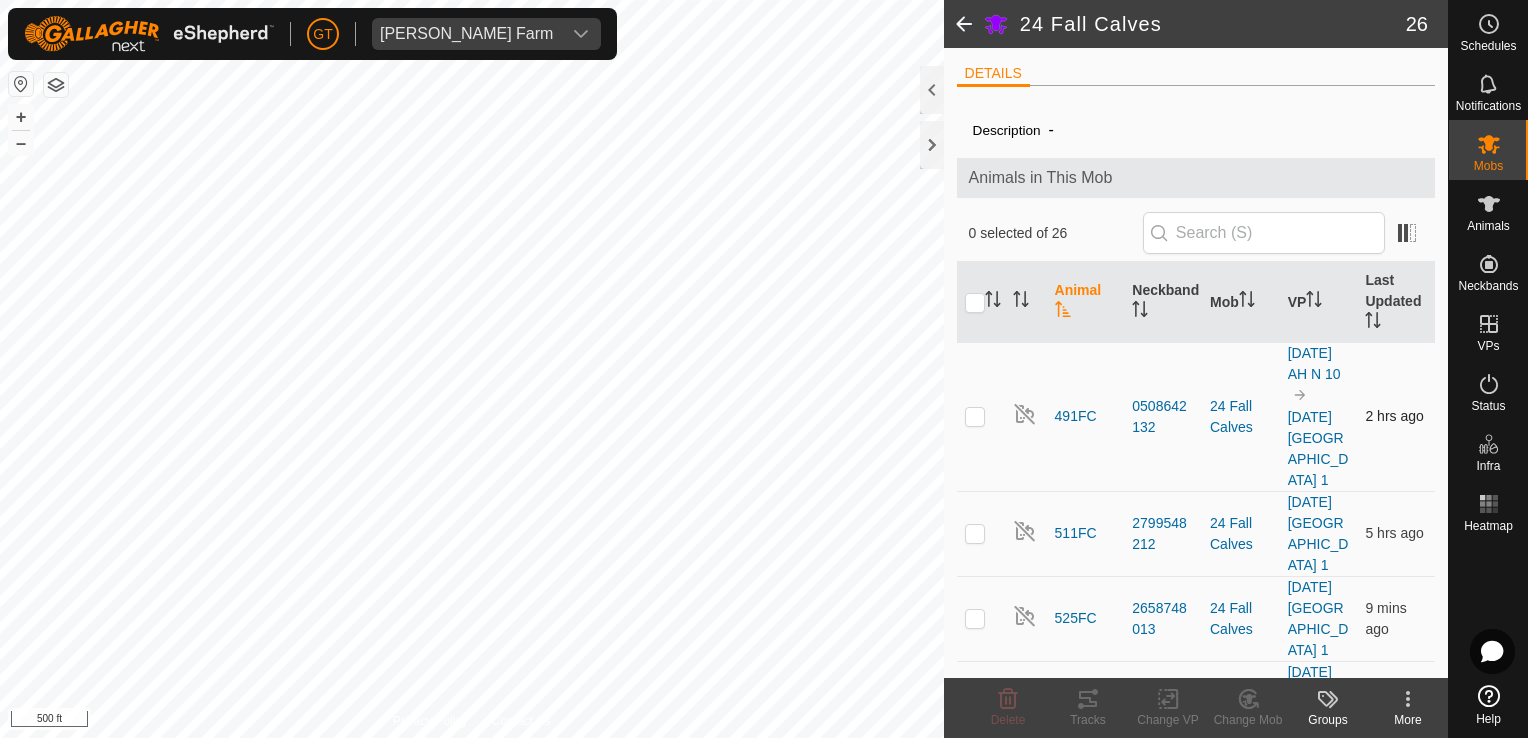 click on "24 Fall Calves 26  DETAILS  Description  - Animals in This Mob  0 selected of 26      Animal   Neckband   Mob   VP   Last Updated   491FC   0508642132   24 Fall Calves  [DATE]   AH N 10 [DATE]  DH  ROAD 1  2 hrs ago  511FC   2799548212   24 Fall Calves  [DATE]  DH  ROAD 1  5 hrs ago  525FC   2658748013   24 Fall Calves  [DATE]  DH  ROAD 1  9 mins ago  528FC   0035770341   24 Fall Calves  [DATE]  DH  ROAD 1  12 mins ago  529FC   1347360538   24 Fall Calves  [DATE]  [GEOGRAPHIC_DATA] 1  42 mins ago  532FC   2382327722   24 Fall Calves  [DATE]  [GEOGRAPHIC_DATA] 1  2 hrs ago  550FC   1335657363   24 Fall Calves  [DATE]  [GEOGRAPHIC_DATA] 1  11 hrs ago  557FC   1486644023   24 Fall Calves  [DATE]  DH  ROAD 1  27 mins ago  558FC   0072908641   24 Fall Calves  [DATE]  [GEOGRAPHIC_DATA] 1  11 mins ago  559FC   2810265575   24 Fall Calves  [DATE]  [GEOGRAPHIC_DATA] 1  12 mins ago  565BLANKFC   3770443159   24 Fall Calves  [DATE]   AH N 10 [DATE]  DH  ROAD 1  6 hrs ago  576FC   4016206913   24 Fall Calves  + i" 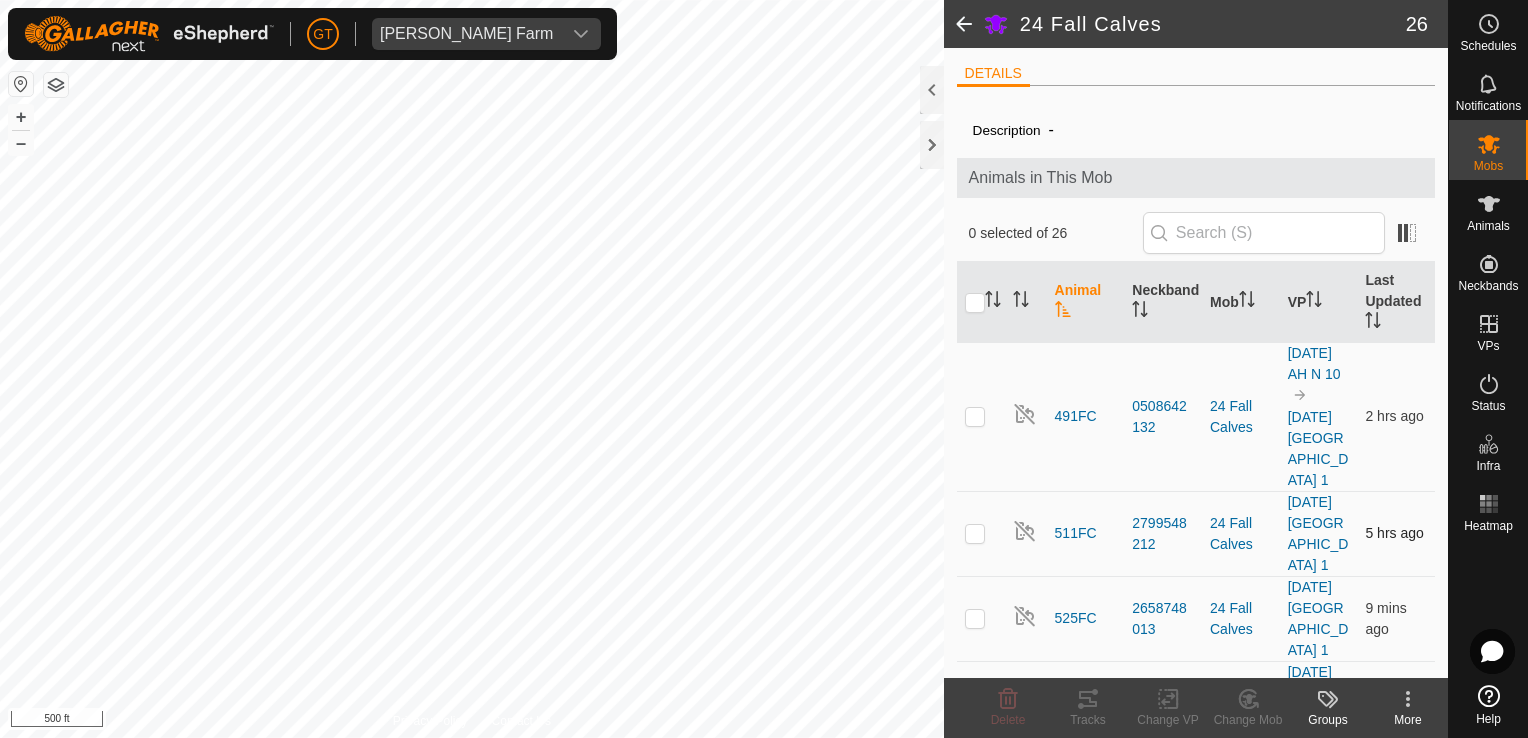 click on "24 Fall Calves 26  DETAILS  Description  - Animals in This Mob  0 selected of 26      Animal   Neckband   Mob   VP   Last Updated   491FC   0508642132   24 Fall Calves  [DATE]   AH N 10 [DATE]  DH  ROAD 1  2 hrs ago  511FC   2799548212   24 Fall Calves  [DATE]  DH  ROAD 1  5 hrs ago  525FC   2658748013   24 Fall Calves  [DATE]  DH  ROAD 1  9 mins ago  528FC   0035770341   24 Fall Calves  [DATE]  DH  ROAD 1  12 mins ago  529FC   1347360538   24 Fall Calves  [DATE]  [GEOGRAPHIC_DATA] 1  42 mins ago  532FC   2382327722   24 Fall Calves  [DATE]  [GEOGRAPHIC_DATA] 1  2 hrs ago  550FC   1335657363   24 Fall Calves  [DATE]  [GEOGRAPHIC_DATA] 1  11 hrs ago  557FC   1486644023   24 Fall Calves  [DATE]  DH  ROAD 1  27 mins ago  558FC   0072908641   24 Fall Calves  [DATE]  [GEOGRAPHIC_DATA] 1  11 mins ago  559FC   2810265575   24 Fall Calves  [DATE]  [GEOGRAPHIC_DATA] 1  12 mins ago  565BLANKFC   3770443159   24 Fall Calves  [DATE]   AH N 10 [DATE]  DH  ROAD 1  6 hrs ago  576FC   4016206913   24 Fall Calves  + i" 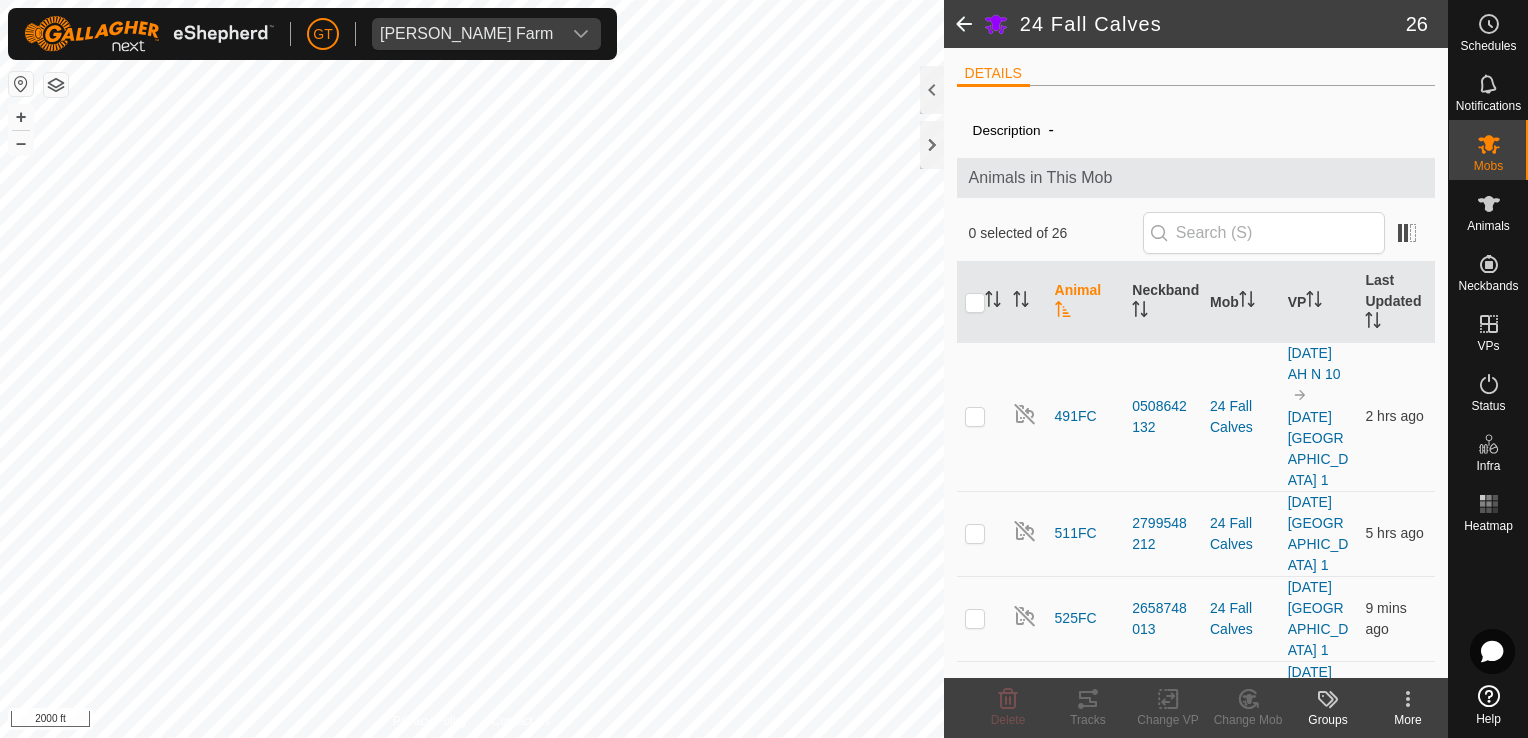 click on "[PERSON_NAME] Farm Schedules Notifications Mobs Animals Neckbands VPs Status Infra Heatmap Help 24 Fall Calves 26  DETAILS  Description  - Animals in This Mob  0 selected of 26      Animal   Neckband   Mob   VP   Last Updated   491FC   0508642132   24 Fall Calves  [DATE]   AH N 10 [DATE]  DH  ROAD 1  2 hrs ago  511FC   2799548212   24 Fall Calves  [DATE]  DH  ROAD 1  5 hrs ago  525FC   2658748013   24 Fall Calves  [DATE]  [GEOGRAPHIC_DATA] 1  9 mins ago  528FC   0035770341   24 Fall Calves  [DATE]  DH  ROAD 1  12 mins ago  529FC   1347360538   24 Fall Calves  [DATE]  [GEOGRAPHIC_DATA] 1  42 mins ago  532FC   2382327722   24 Fall Calves  [DATE]  [GEOGRAPHIC_DATA] 1  2 hrs ago  550FC   1335657363   24 Fall Calves  [DATE]  DH  ROAD 1  11 hrs ago  557FC   1486644023   24 Fall Calves  [DATE]  DH  ROAD 1  27 mins ago  558FC   0072908641   24 Fall Calves  [DATE][GEOGRAPHIC_DATA] 1  11 mins ago  559FC   2810265575   24 Fall Calves  [DATE]  [GEOGRAPHIC_DATA] 1  12 mins ago  565BLANKFC   3770443159   6 hrs ago" at bounding box center [764, 369] 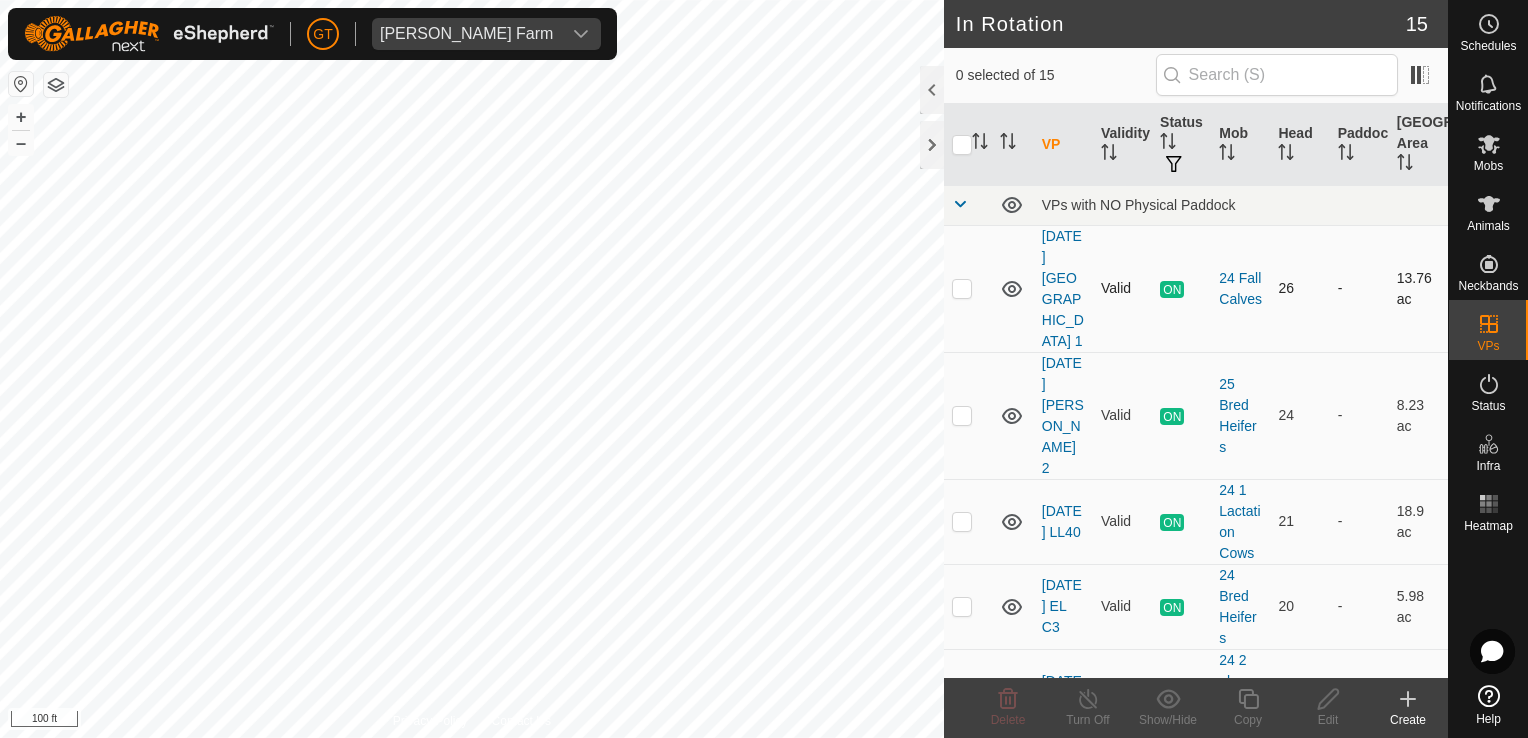 checkbox on "true" 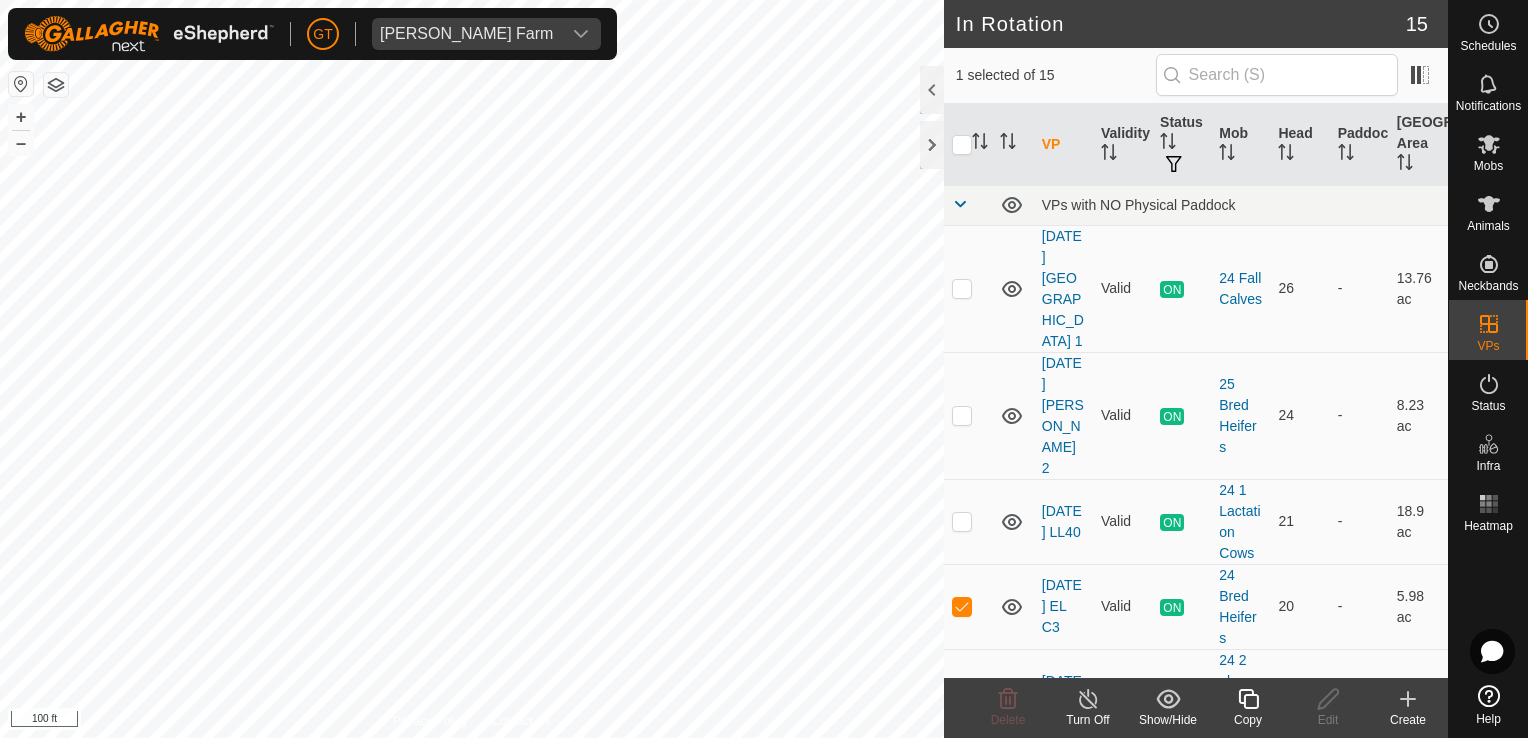 click 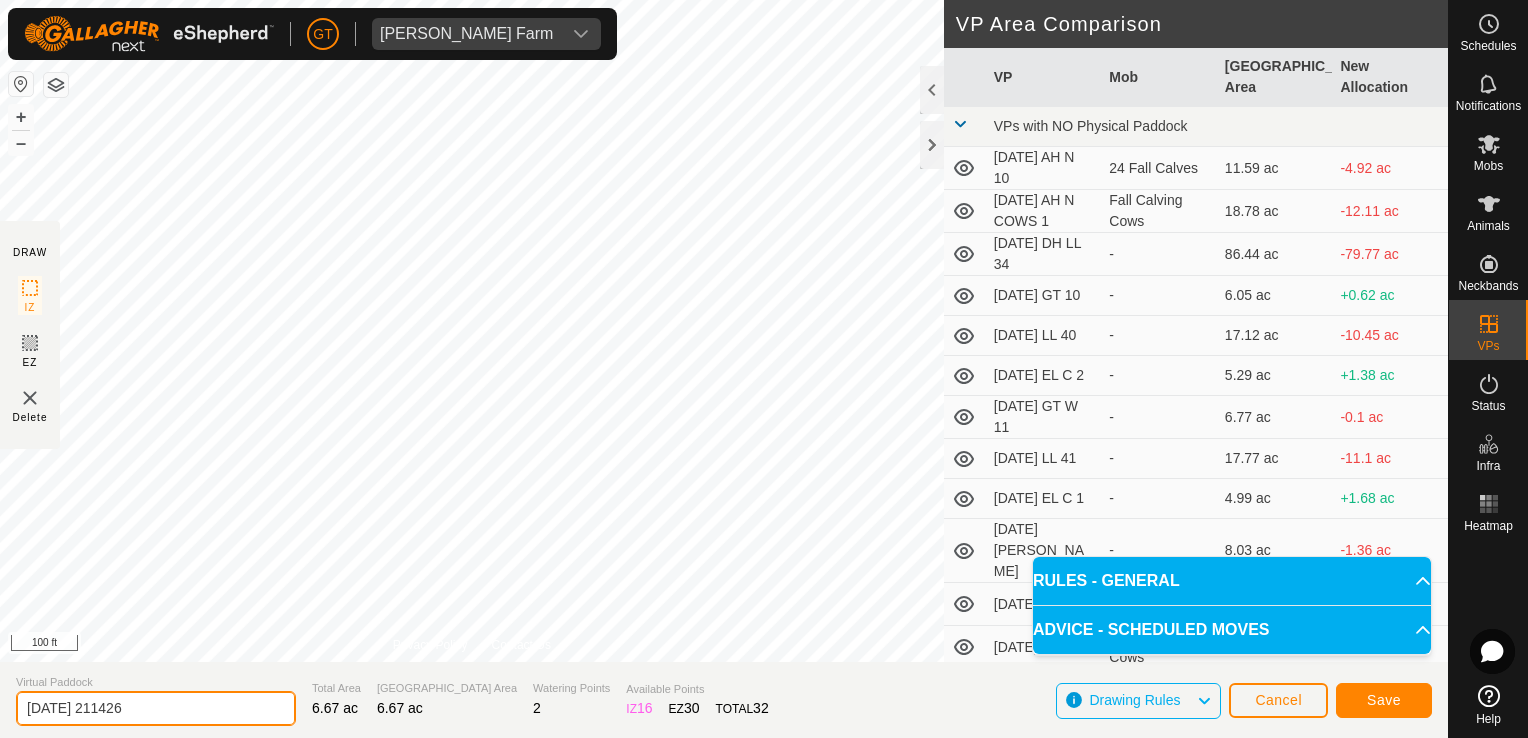 click on "[DATE] 211426" 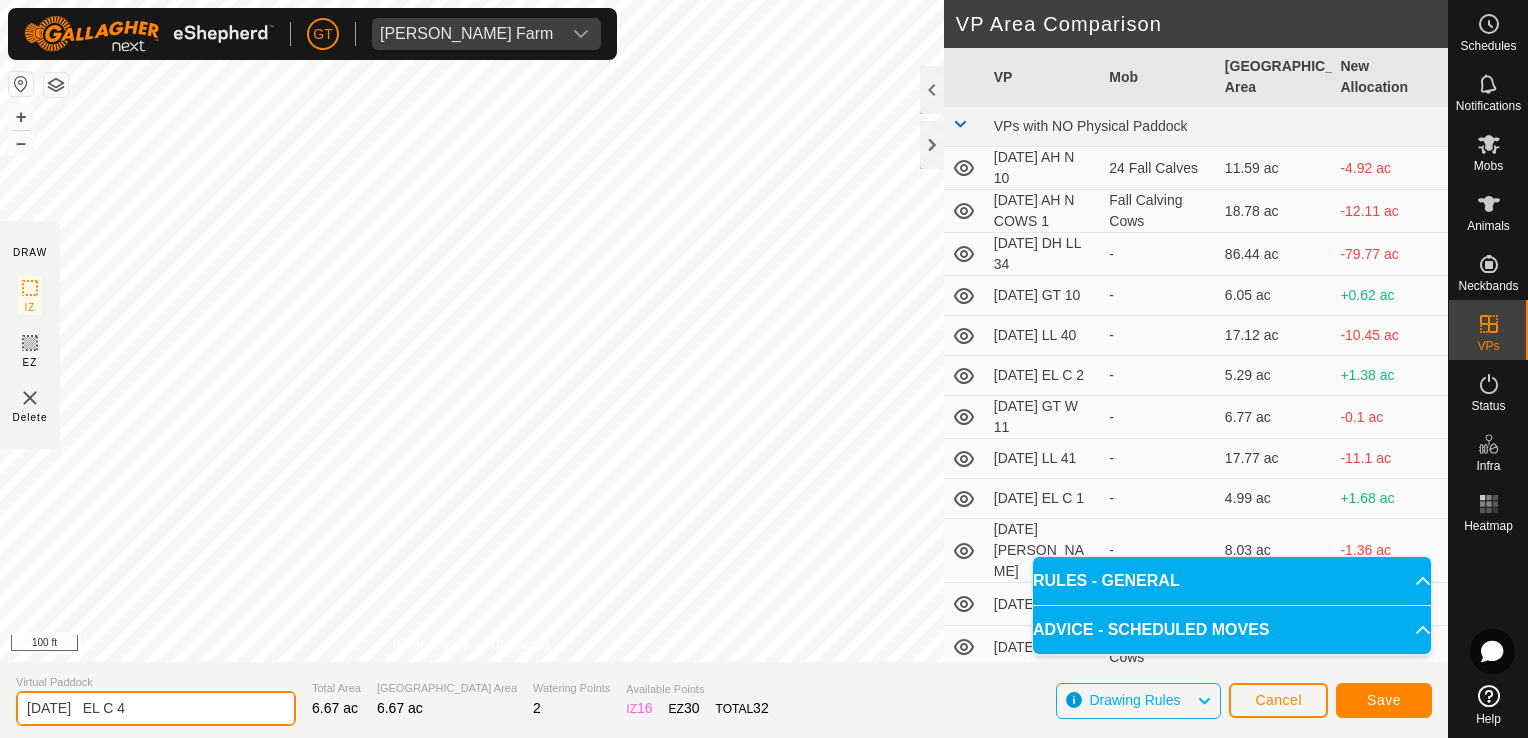 type on "[DATE]   EL C 4" 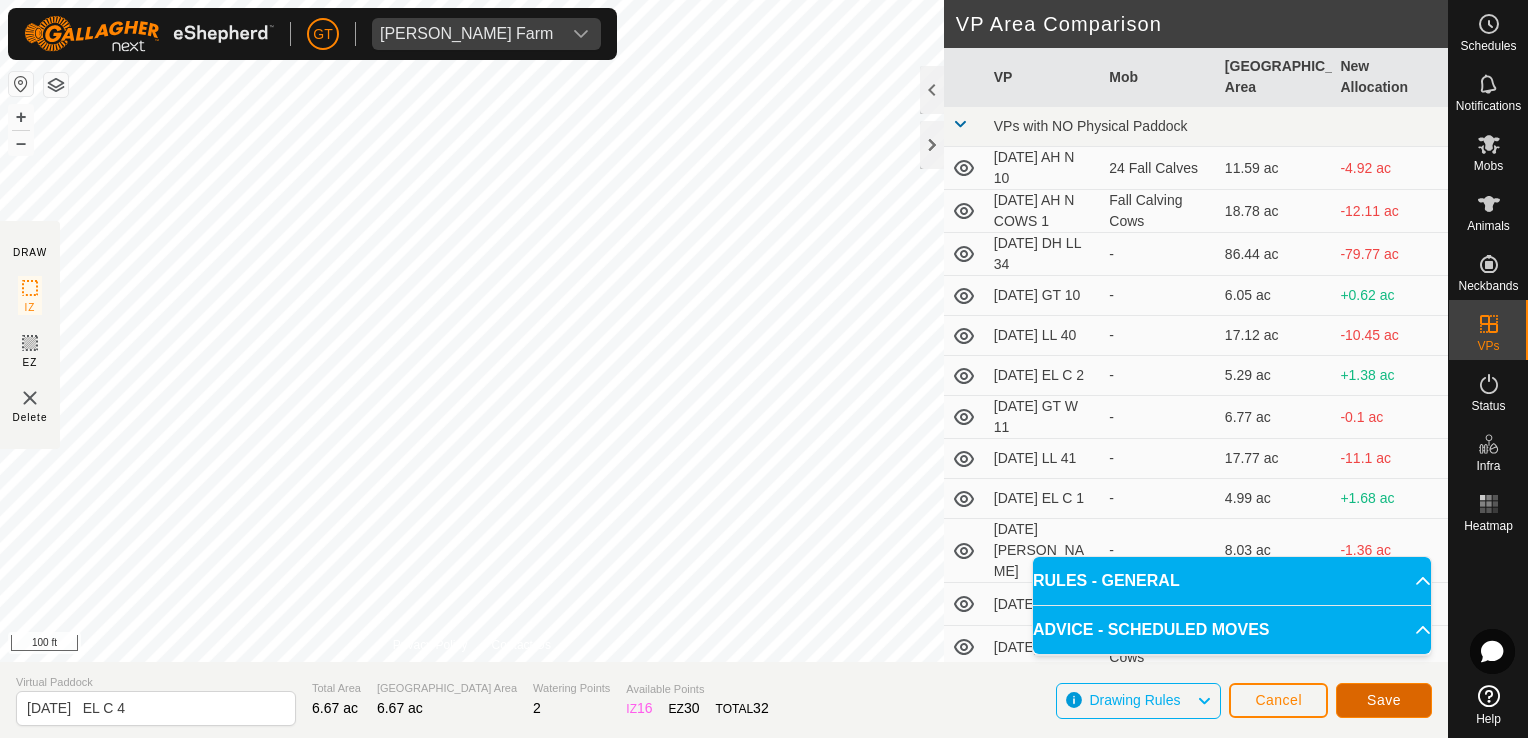 click on "Save" 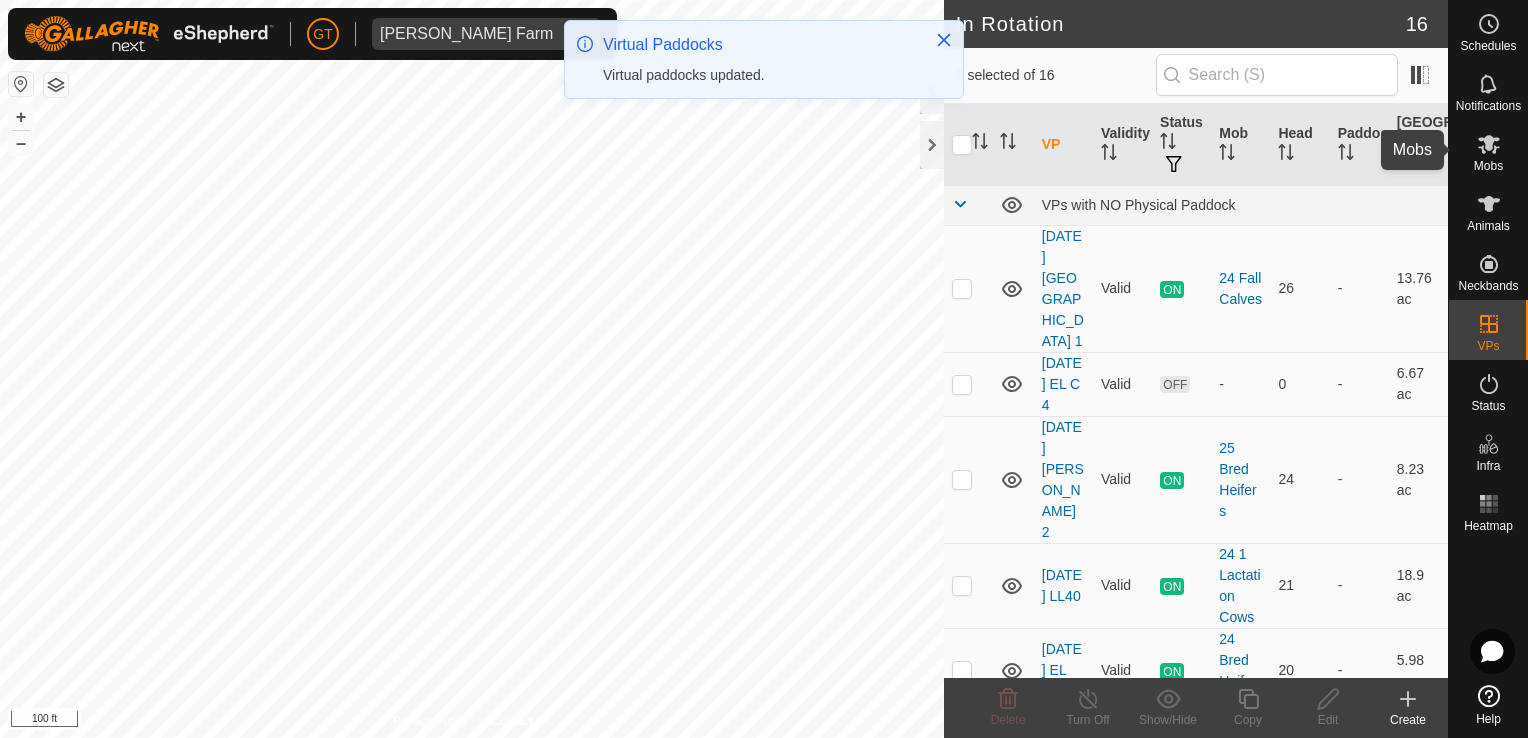 click 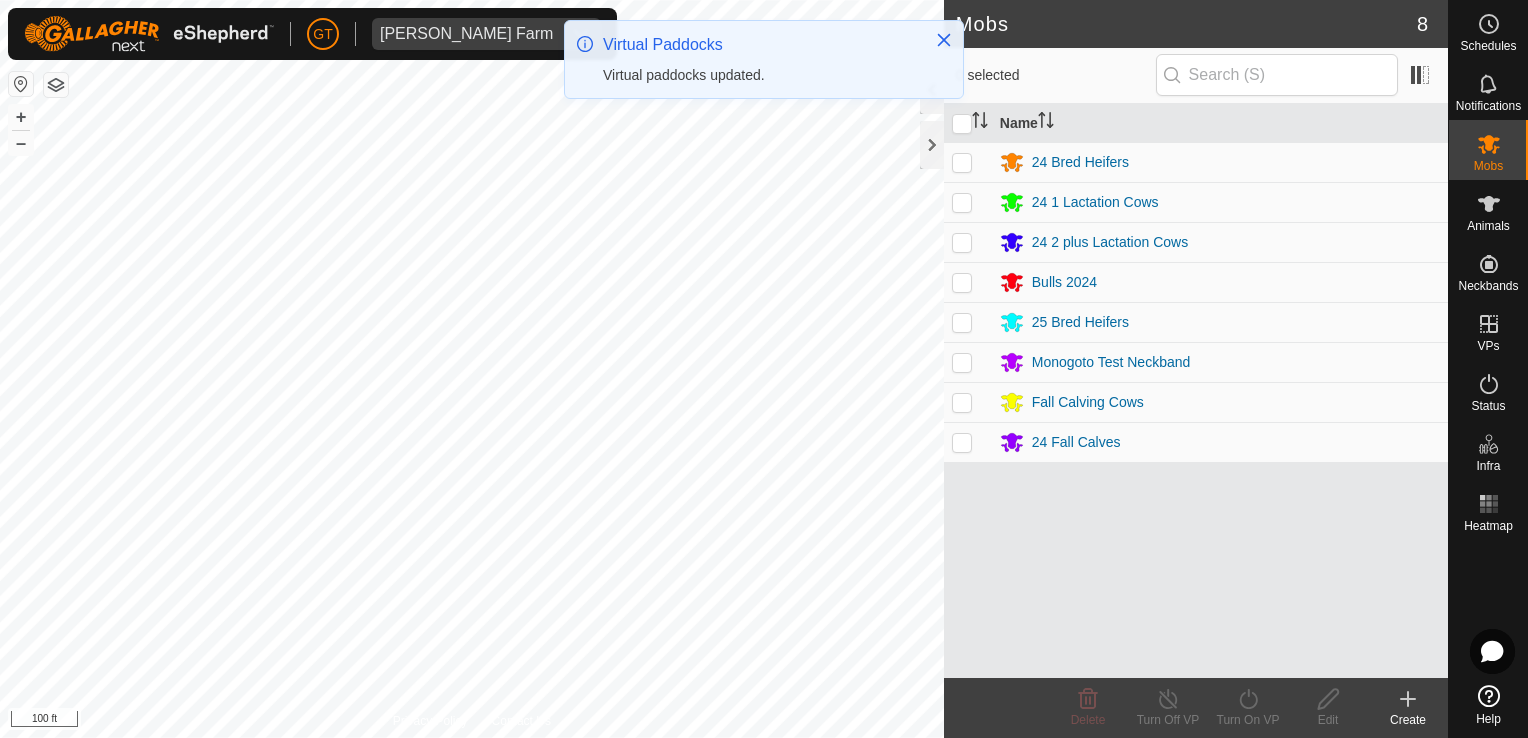 click at bounding box center (962, 162) 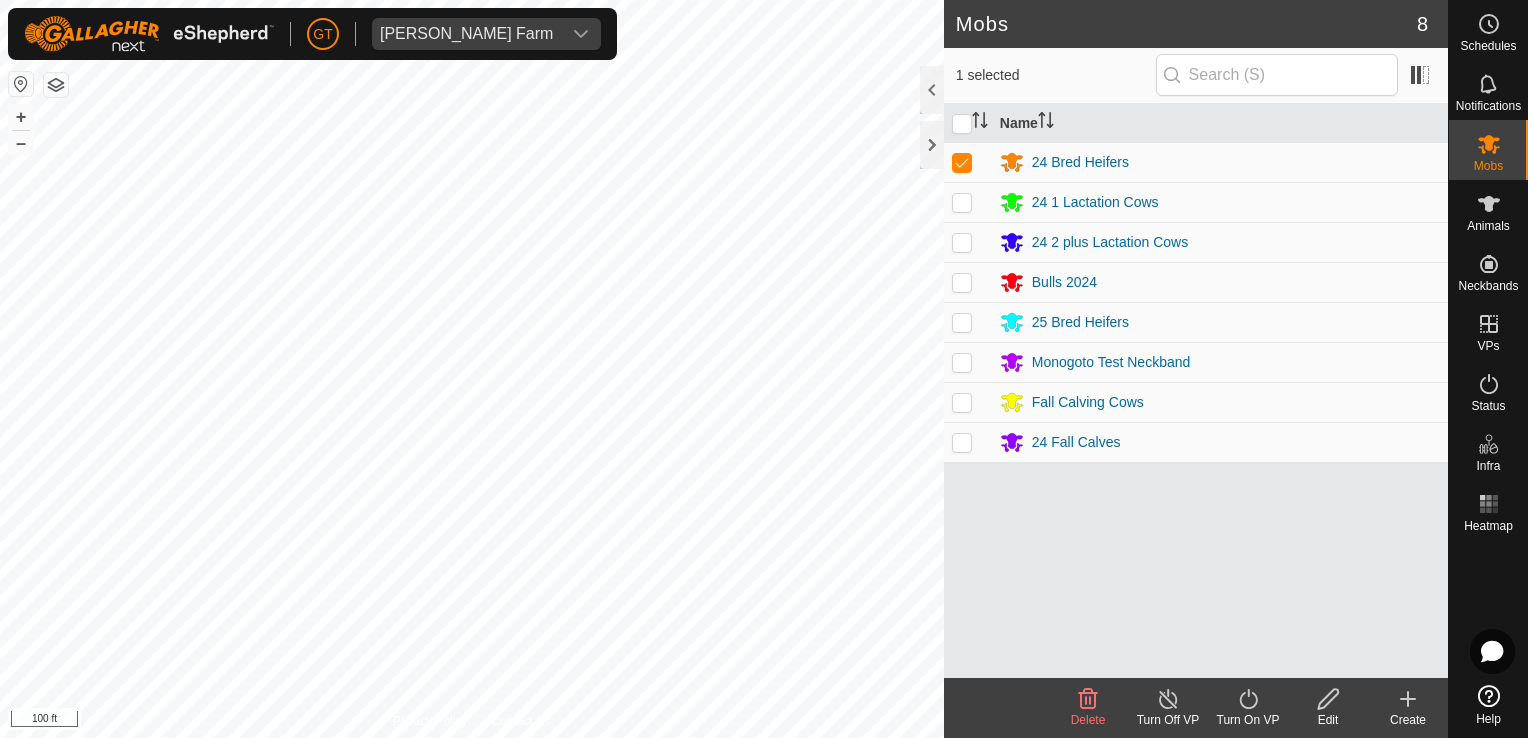 click 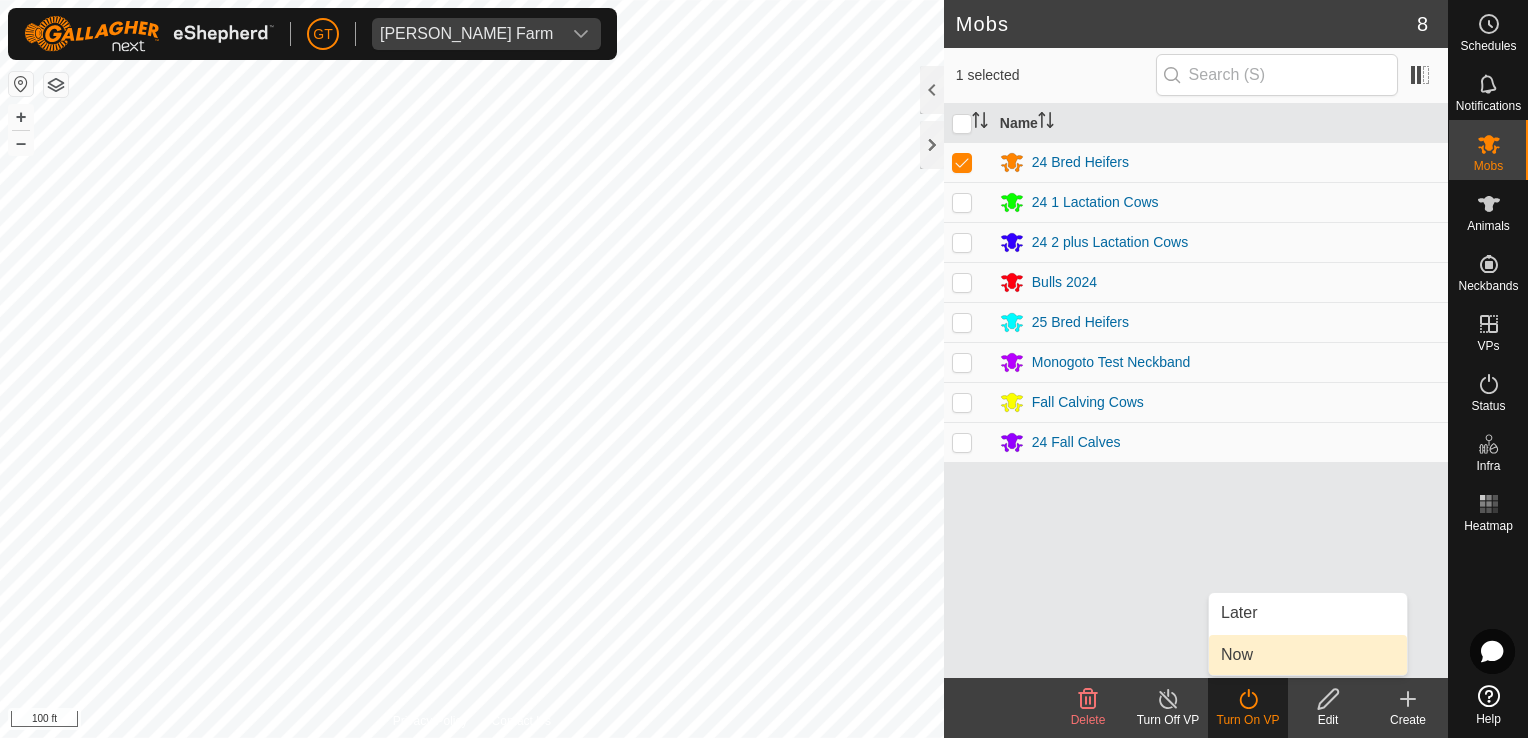 click on "Now" at bounding box center [1308, 655] 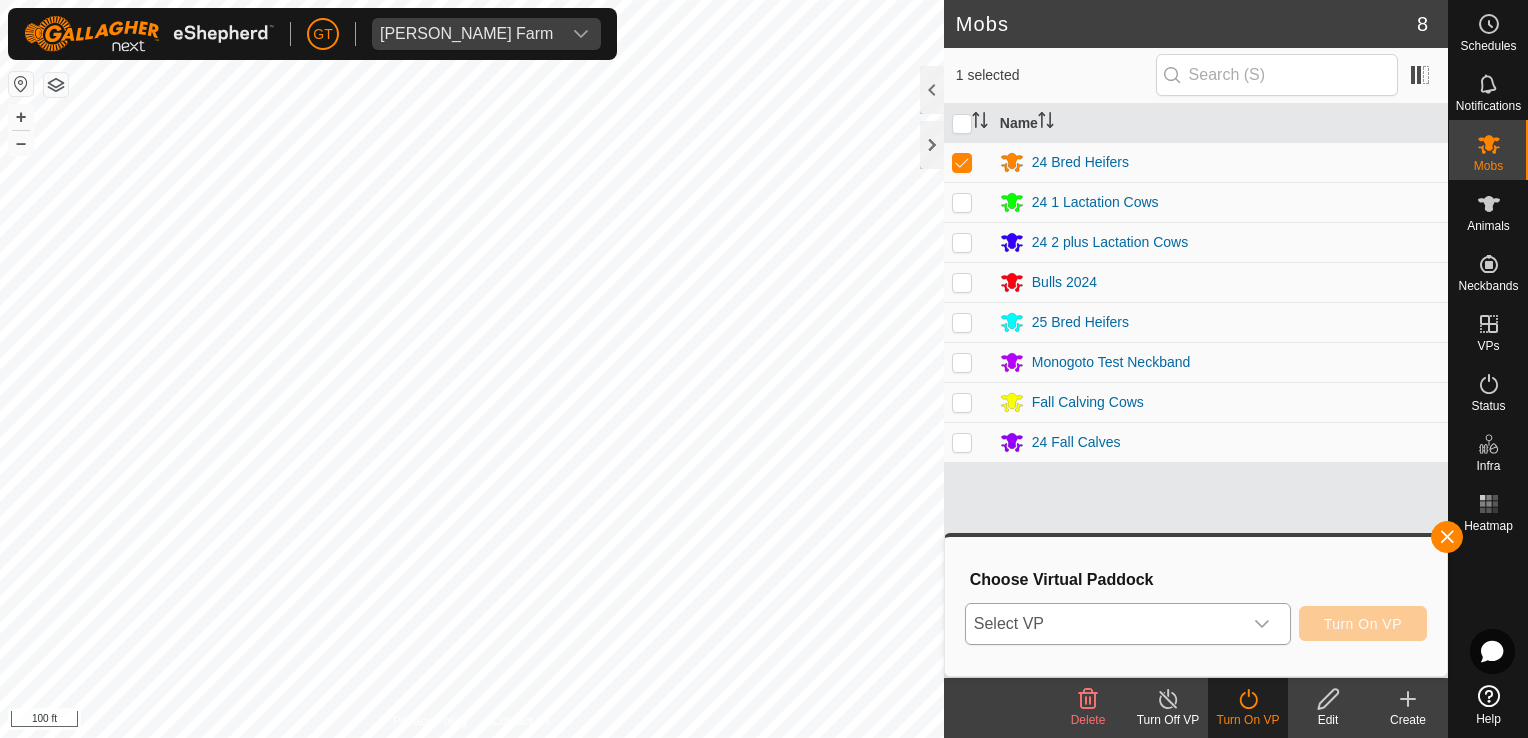 click 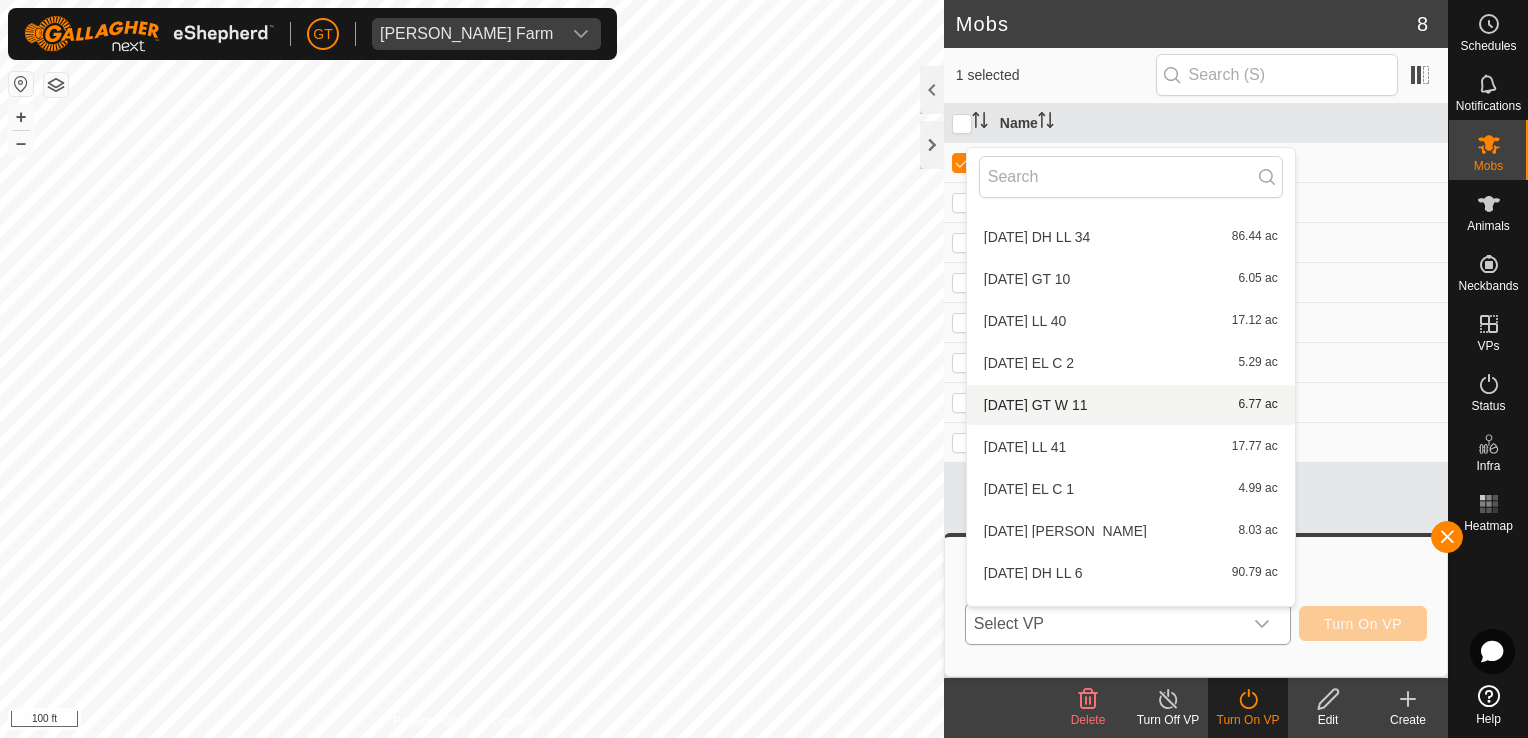 scroll, scrollTop: 316, scrollLeft: 0, axis: vertical 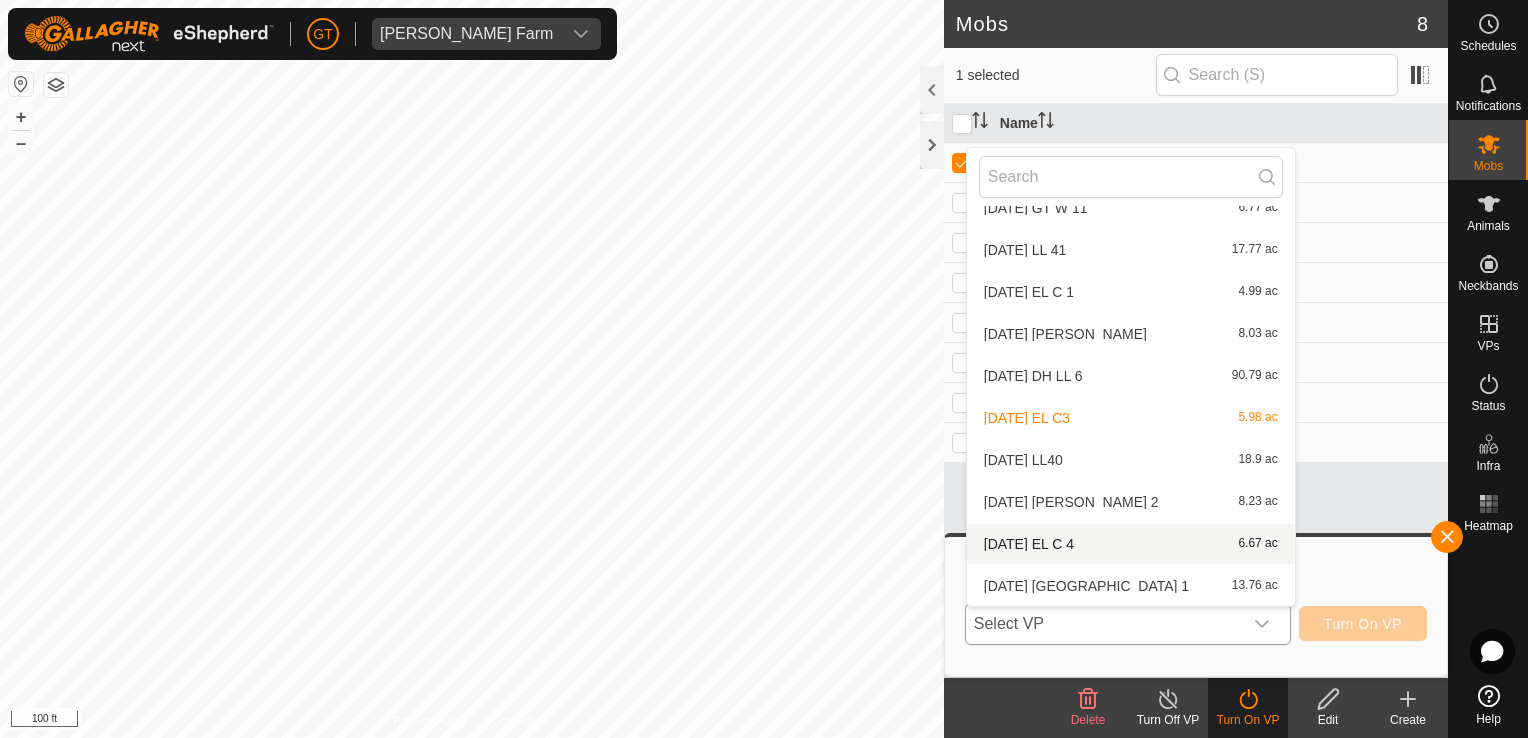 click on "[DATE]   EL C 4  6.67 ac" at bounding box center [1131, 544] 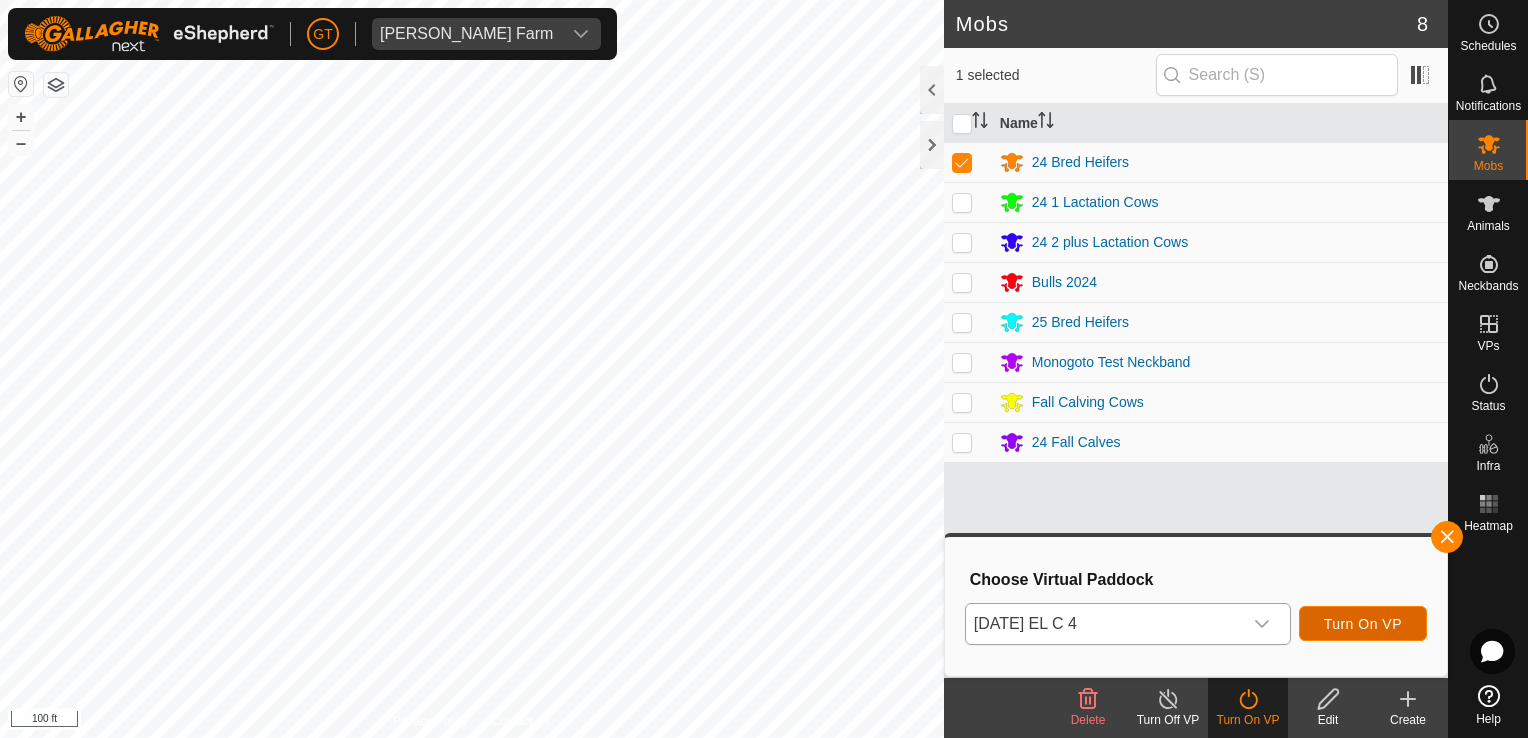 click on "Turn On VP" at bounding box center [1363, 624] 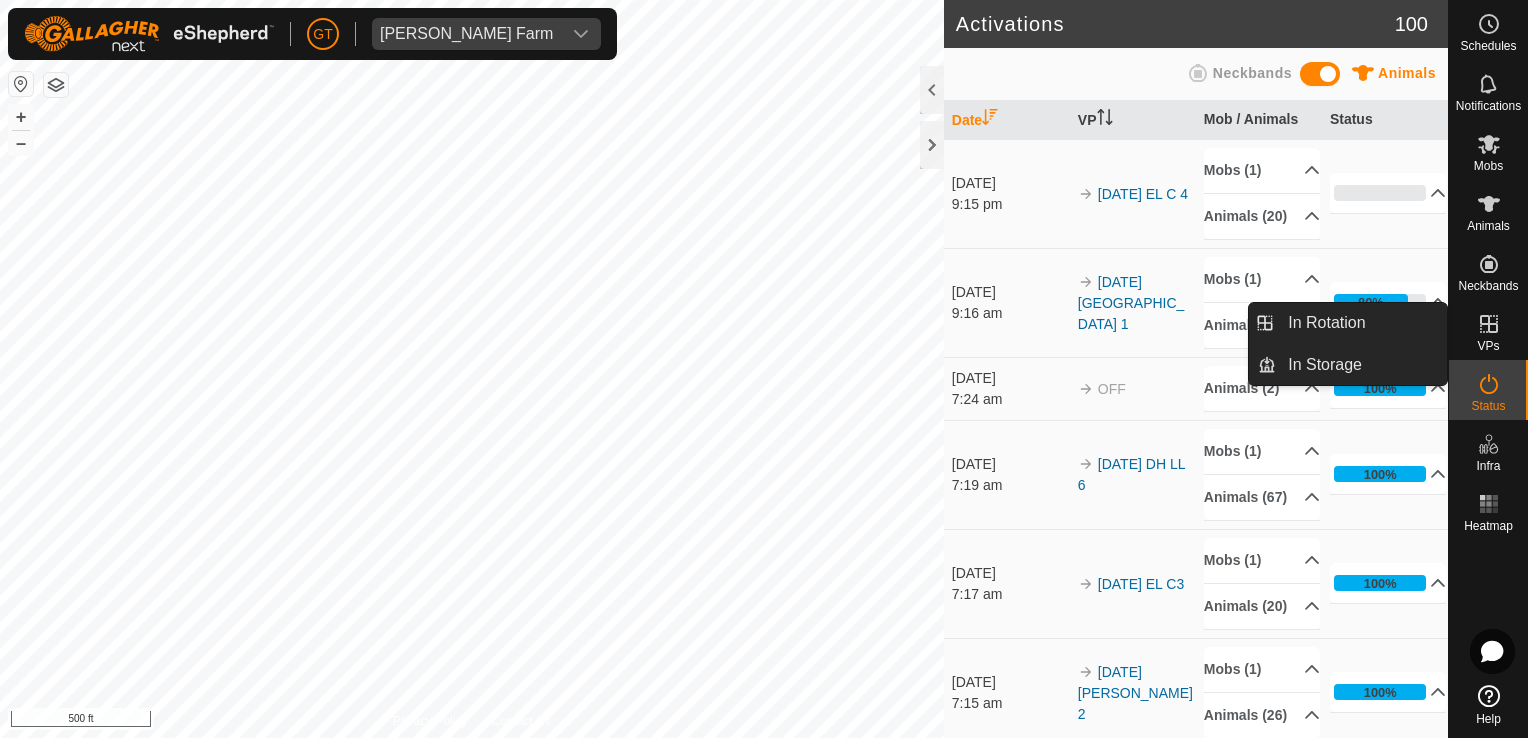 click 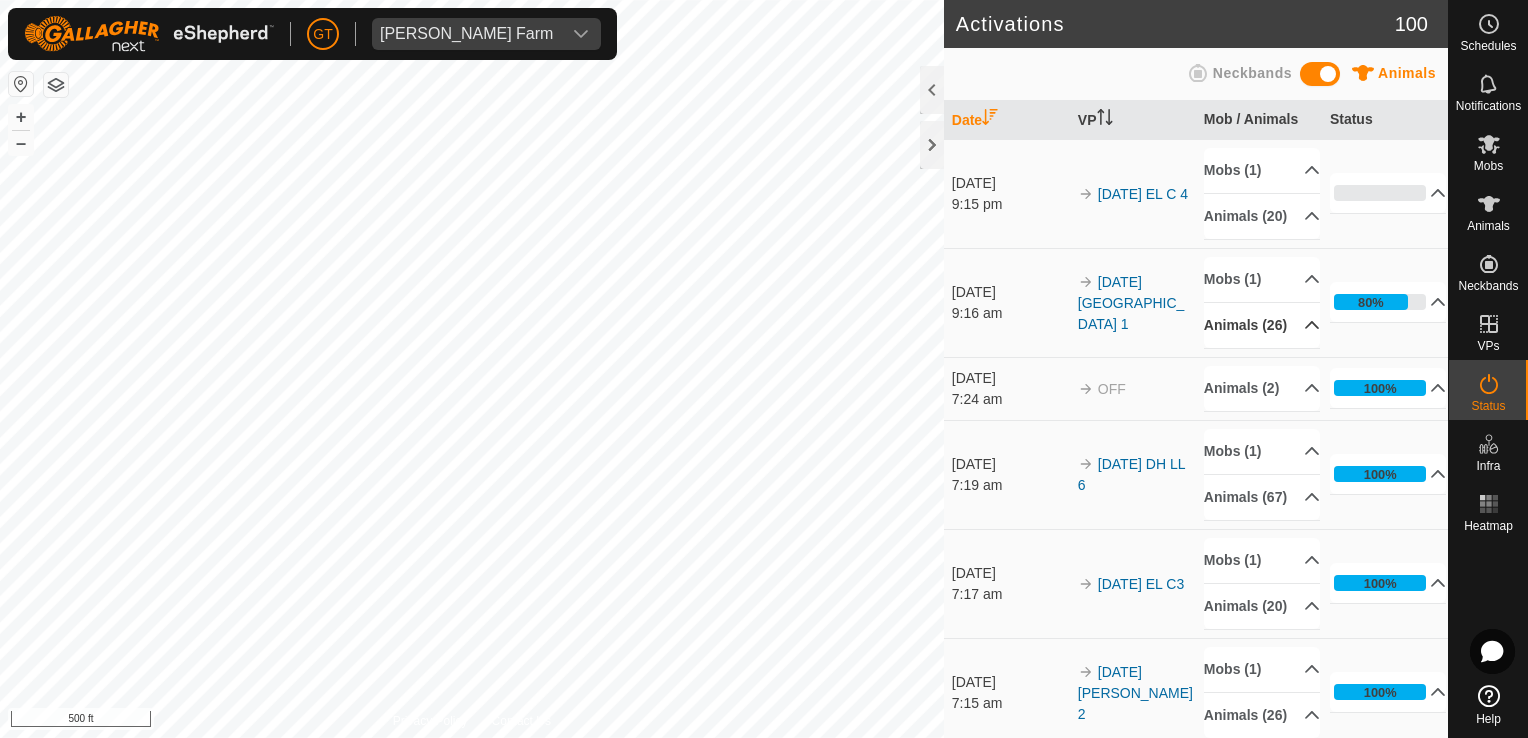 click on "Animals (26)" at bounding box center [1262, 325] 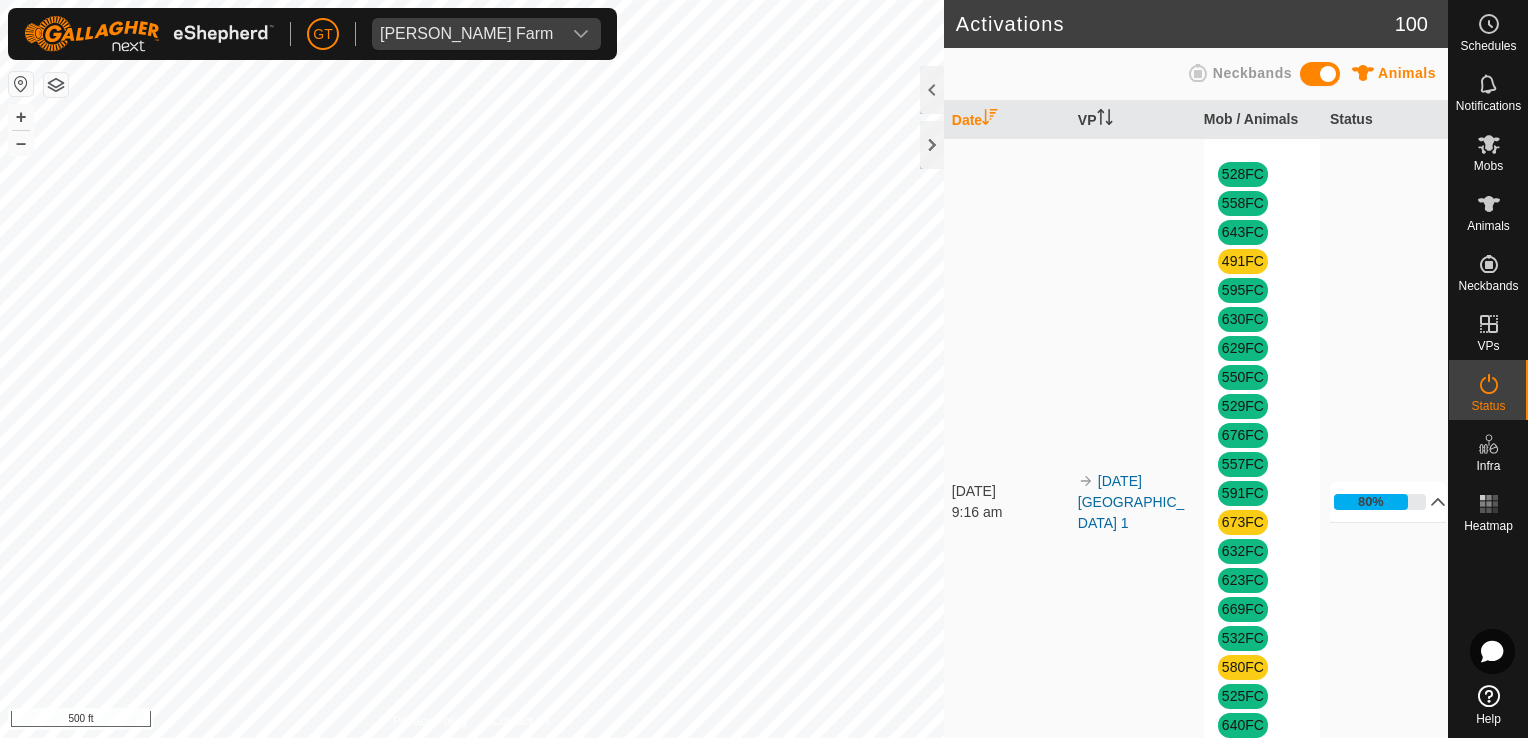 scroll, scrollTop: 0, scrollLeft: 0, axis: both 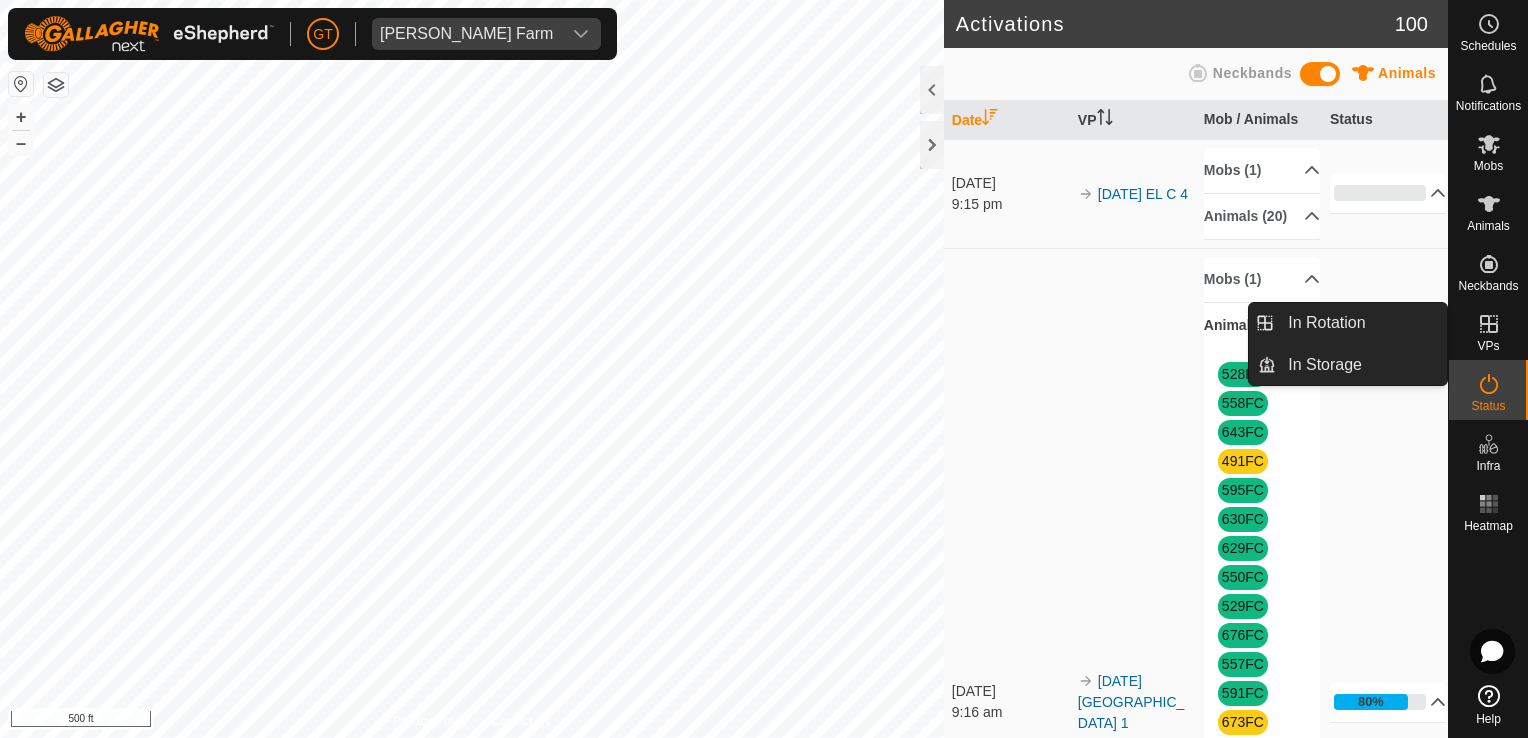 click 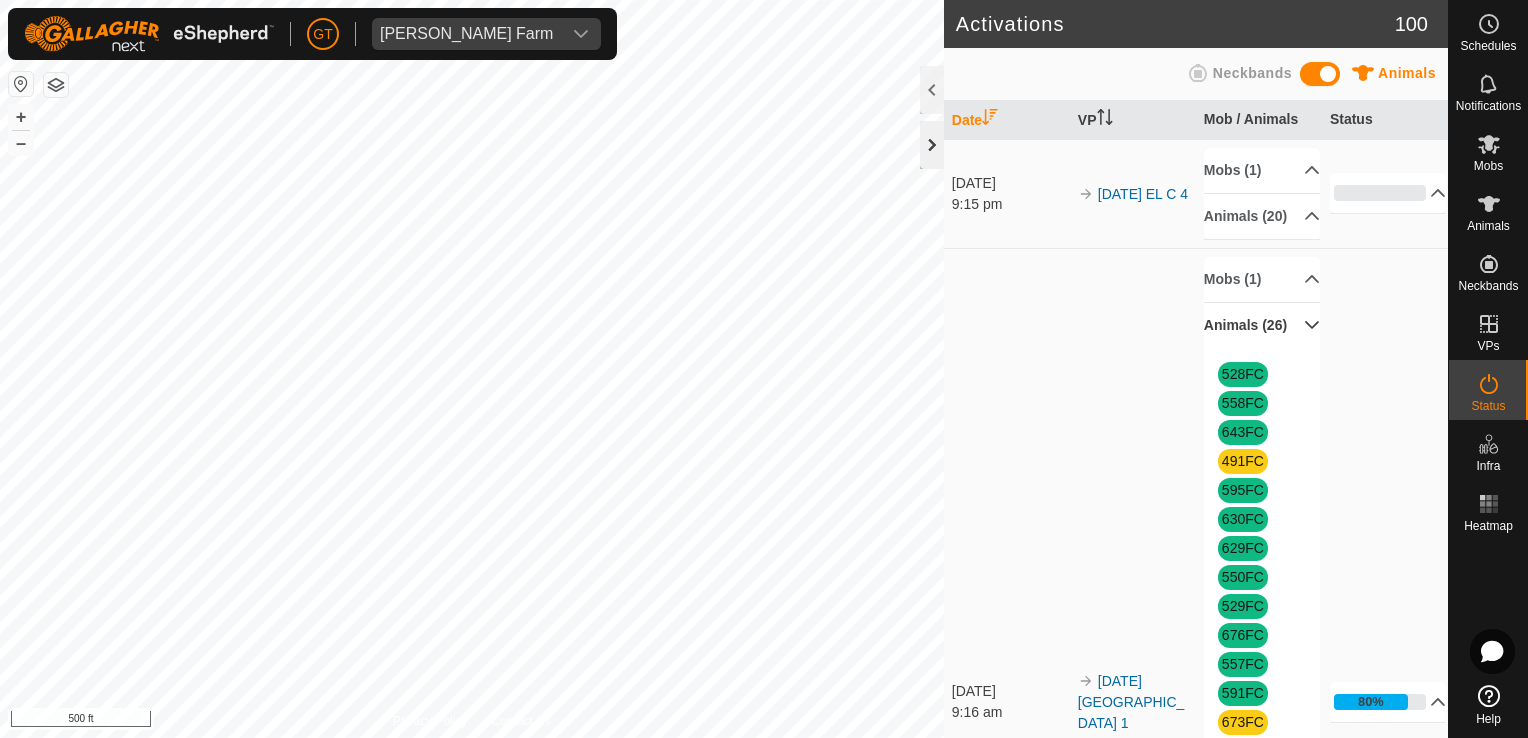 click 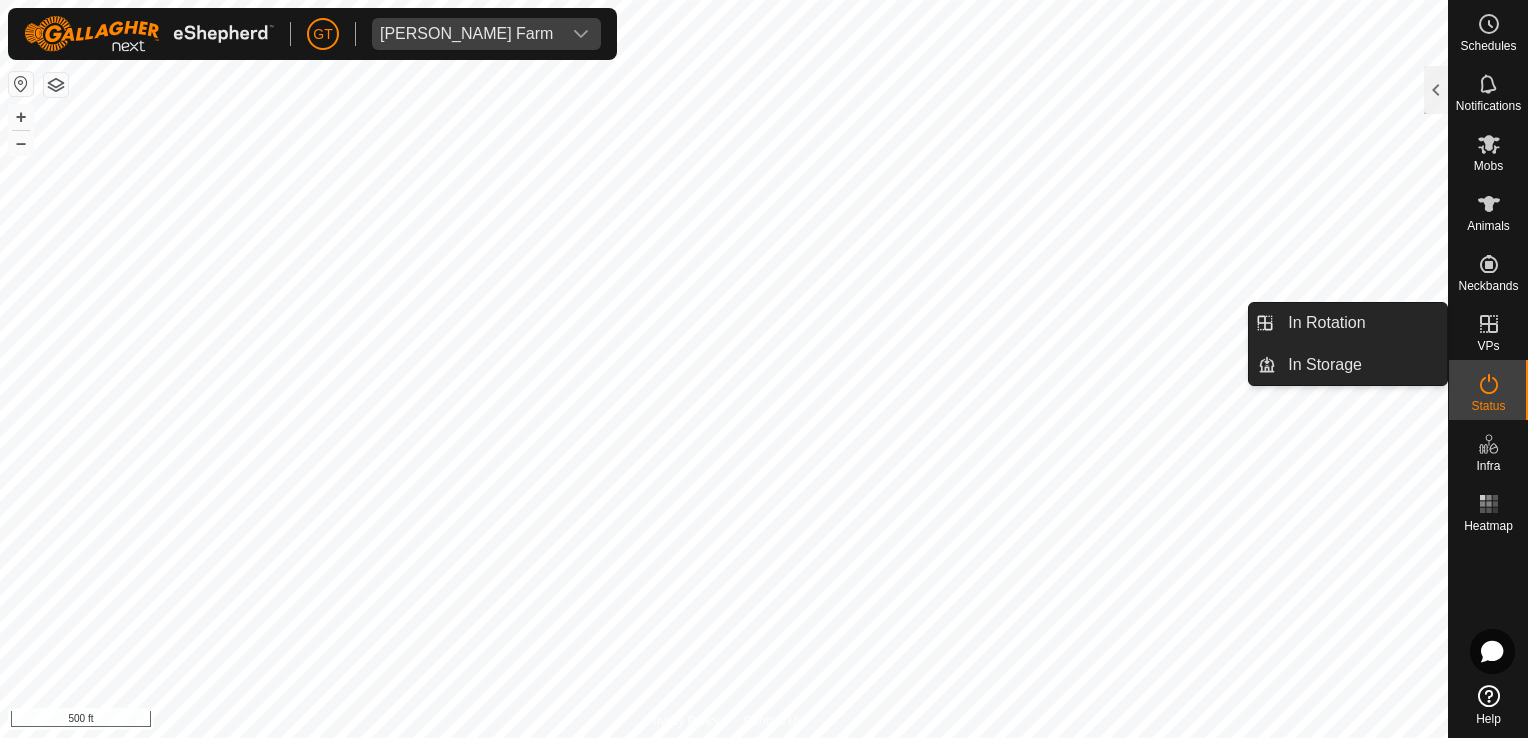 click 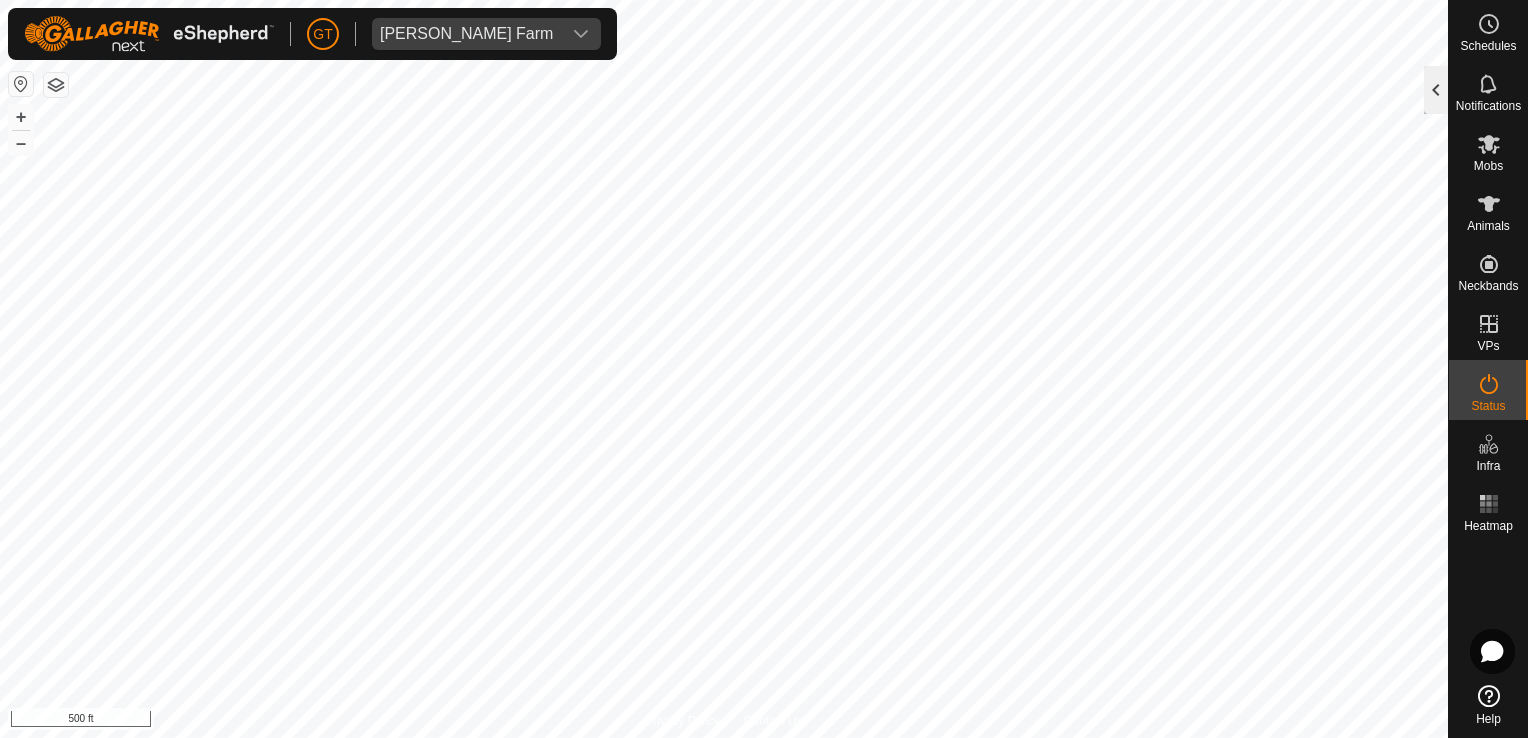 click 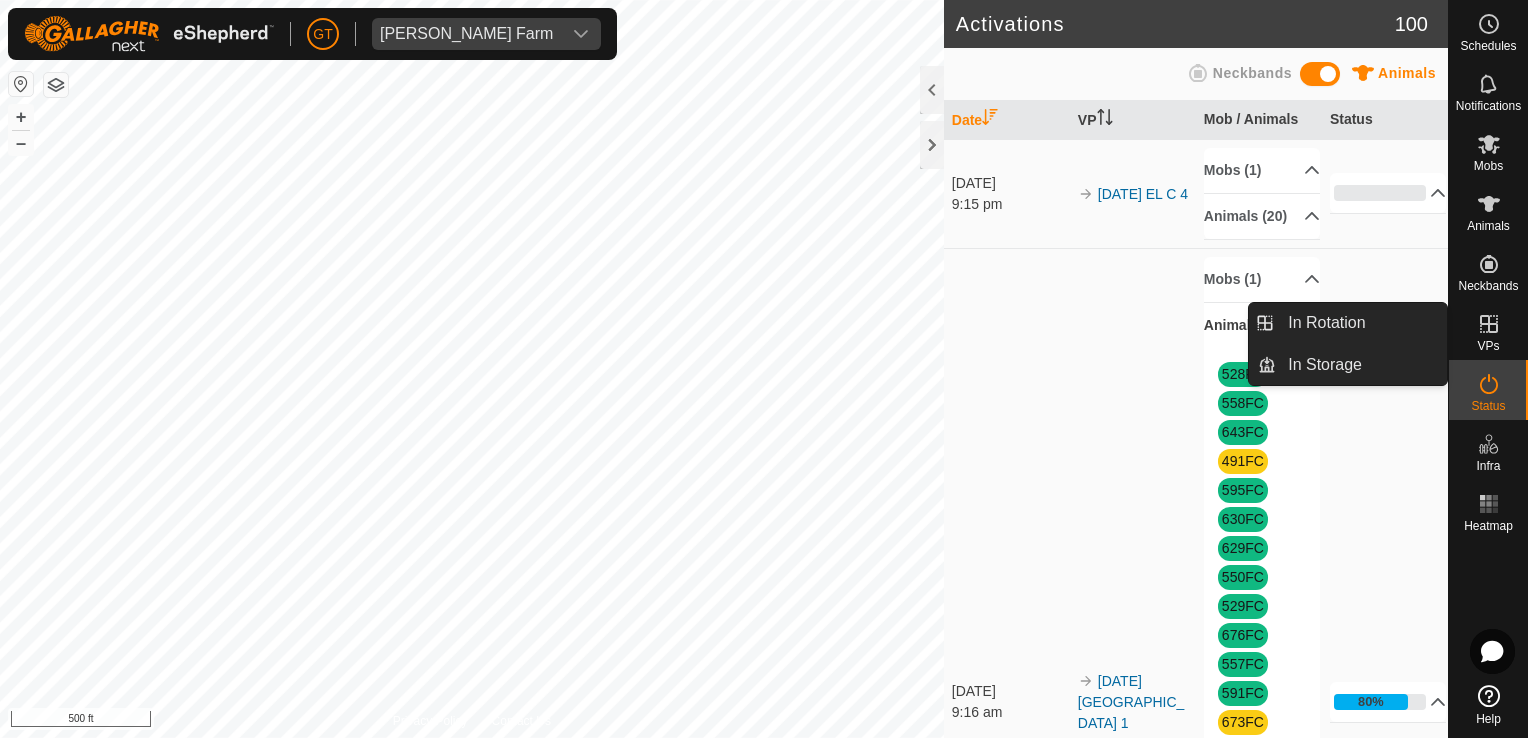 click 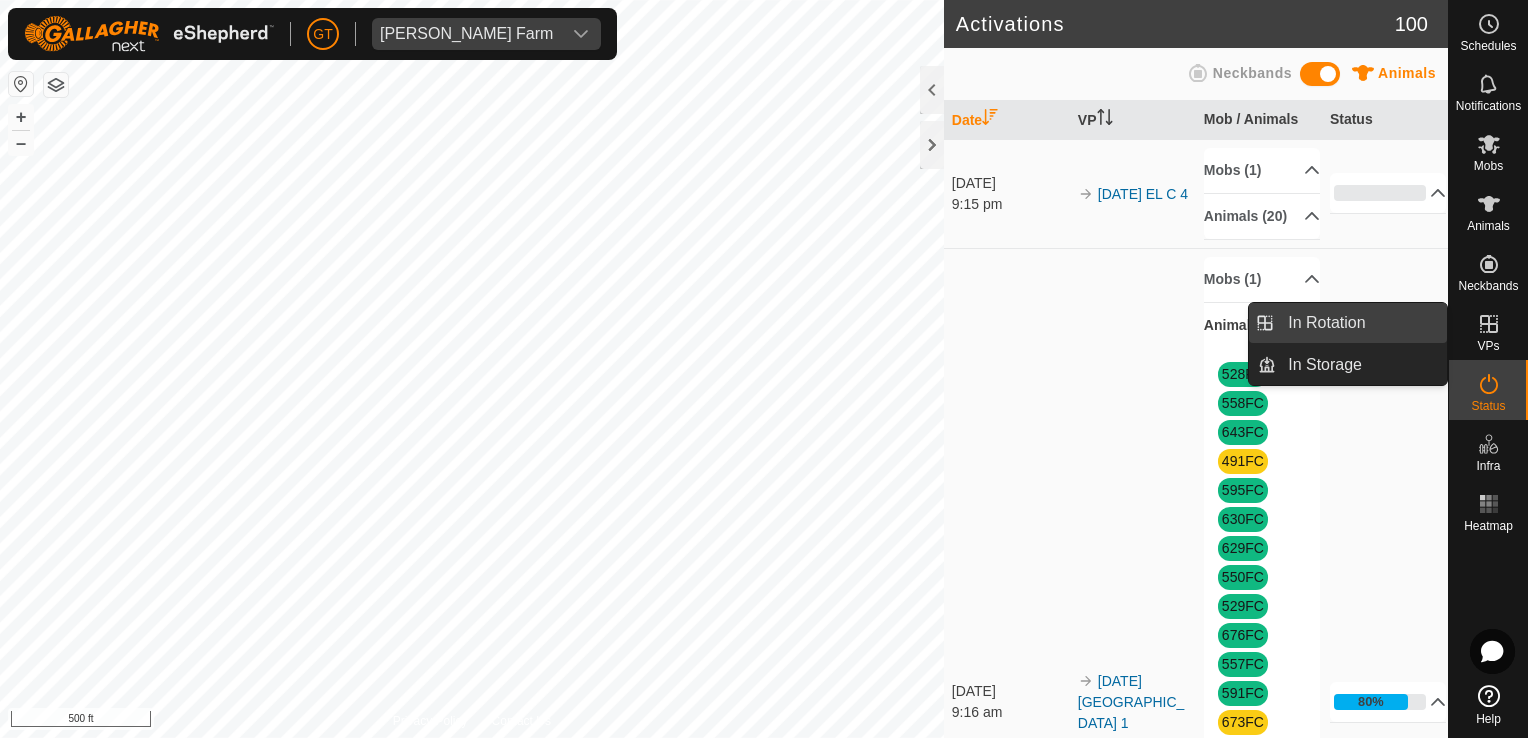 click on "In Rotation" at bounding box center [1361, 323] 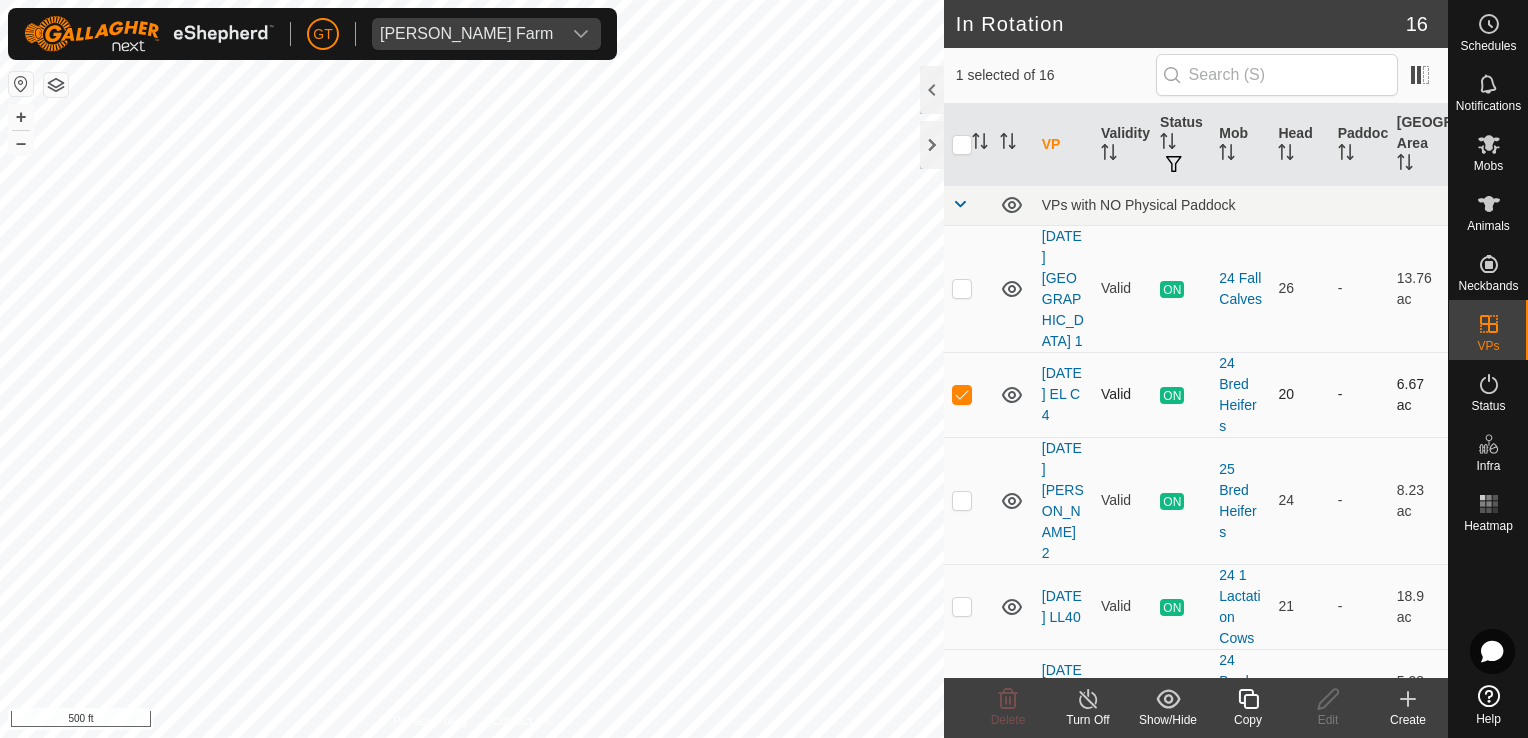 click at bounding box center [968, 394] 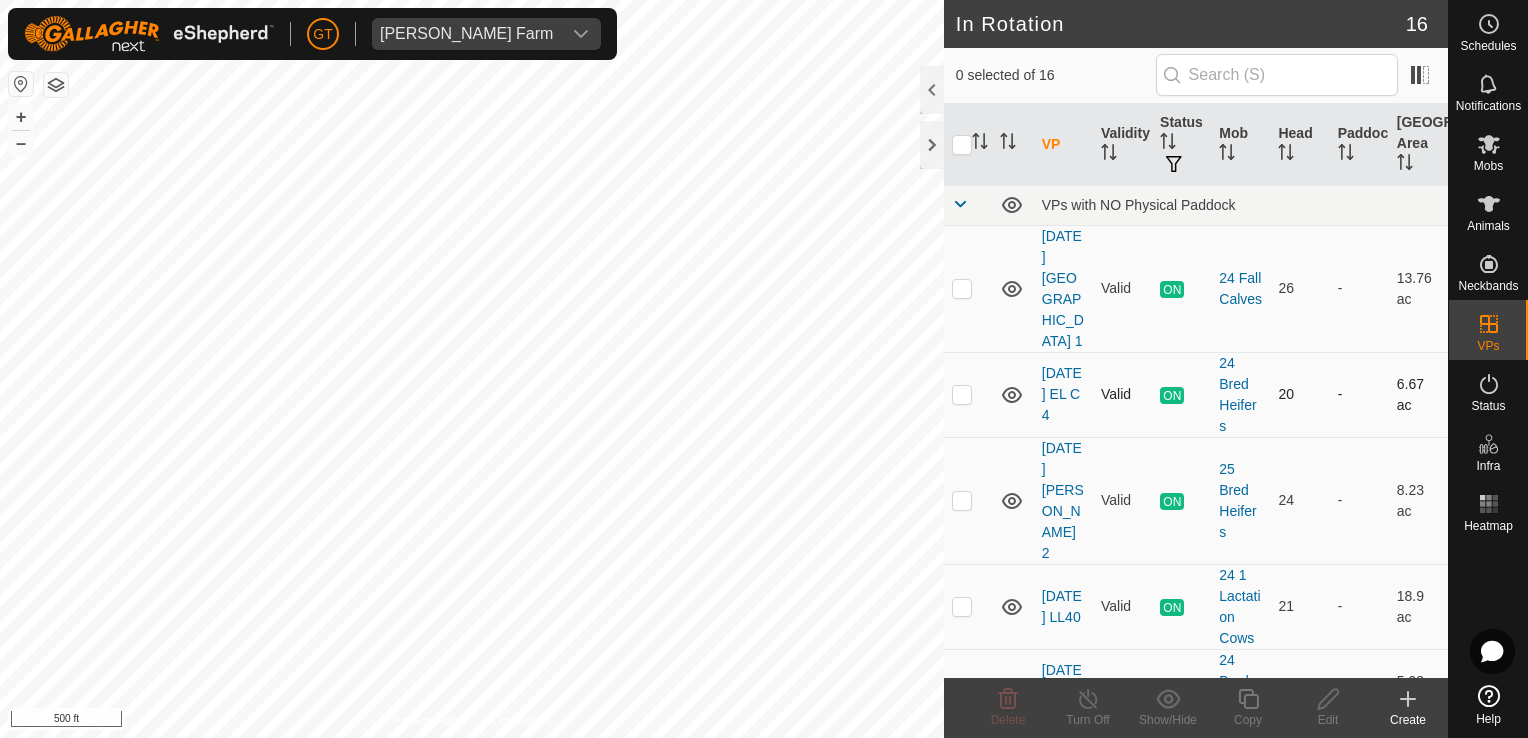 checkbox on "true" 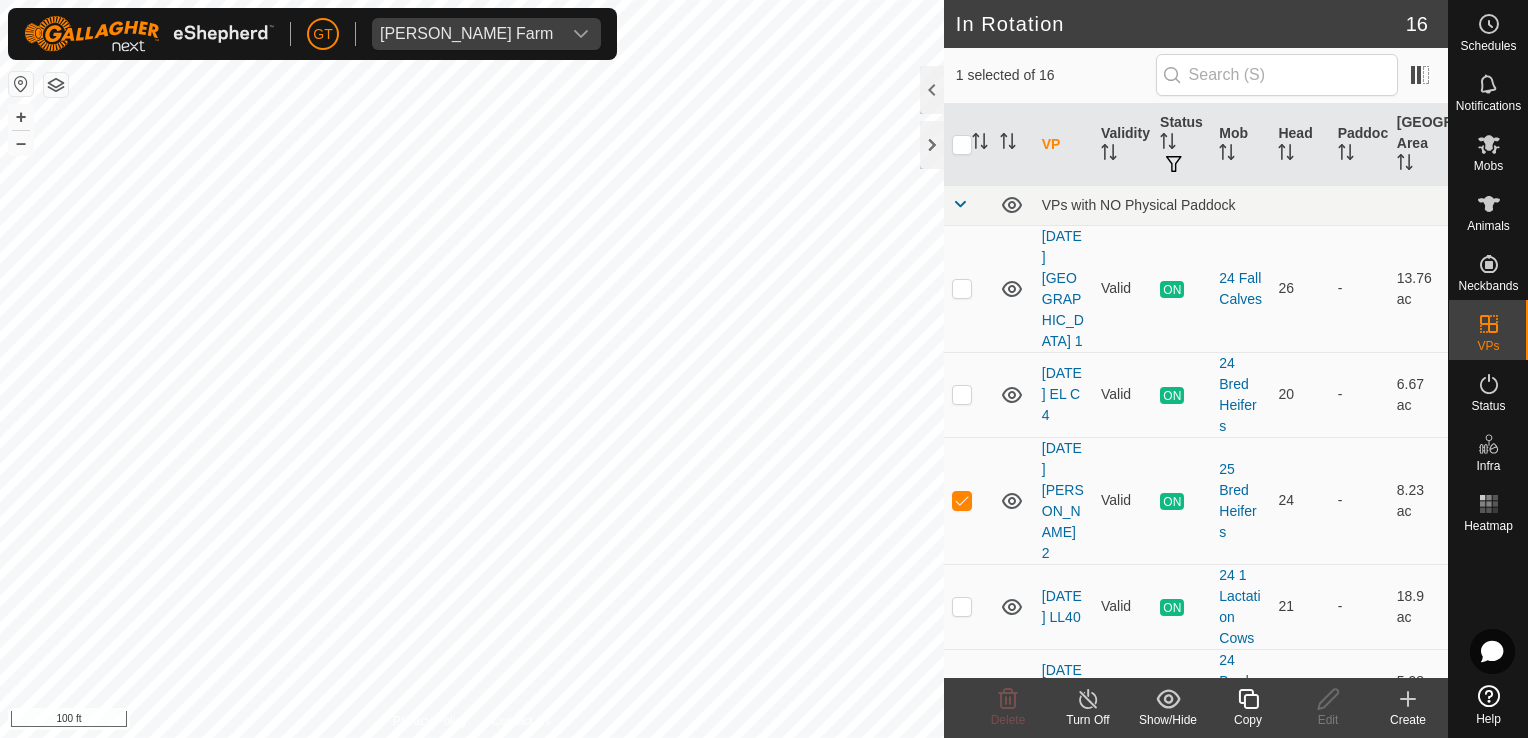click on "[PERSON_NAME] Farm Schedules Notifications Mobs Animals Neckbands VPs Status Infra Heatmap Help In Rotation 16 1 selected of 16     VP   Validity   Status   Mob   Head   Paddock   Grazing Area   VPs with NO Physical Paddock  [DATE]  DH  ROAD 1  Valid  ON  24 Fall Calves   26   -   13.76 ac  [DATE]   EL C 4  Valid  ON  24 Bred Heifers   20   -   6.67 ac  [DATE]  [PERSON_NAME] 2  Valid  ON  25 Bred Heifers   24   -   8.23 ac  [DATE]   LL40  Valid  ON  24 1 Lactation Cows   21   -   18.9 ac  [DATE]   EL  C3  Valid  ON  24 Bred Heifers   20   -   5.98 ac  [DATE]   DH  LL  6  Valid  ON  24 2 plus Lactation Cows   67   -   90.79 ac  [DATE]    [PERSON_NAME]  Valid  OFF  -   0   -   8.03 ac  [DATE]  EL  C 1  Valid  OFF  -   0   -   4.99 ac  [DATE]   LL 41  Valid  OFF  -   0   -   17.77 ac  [DATE]   GT W  11  Valid  OFF  -   0   -   6.77 ac  [DATE]   EL  C 2  Valid  OFF  -   0   -   5.29 ac  [DATE]   LL 40  Valid  OFF  -   0   -   17.12 ac  [DATE]   GT 10  Valid  OFF  -" at bounding box center [764, 369] 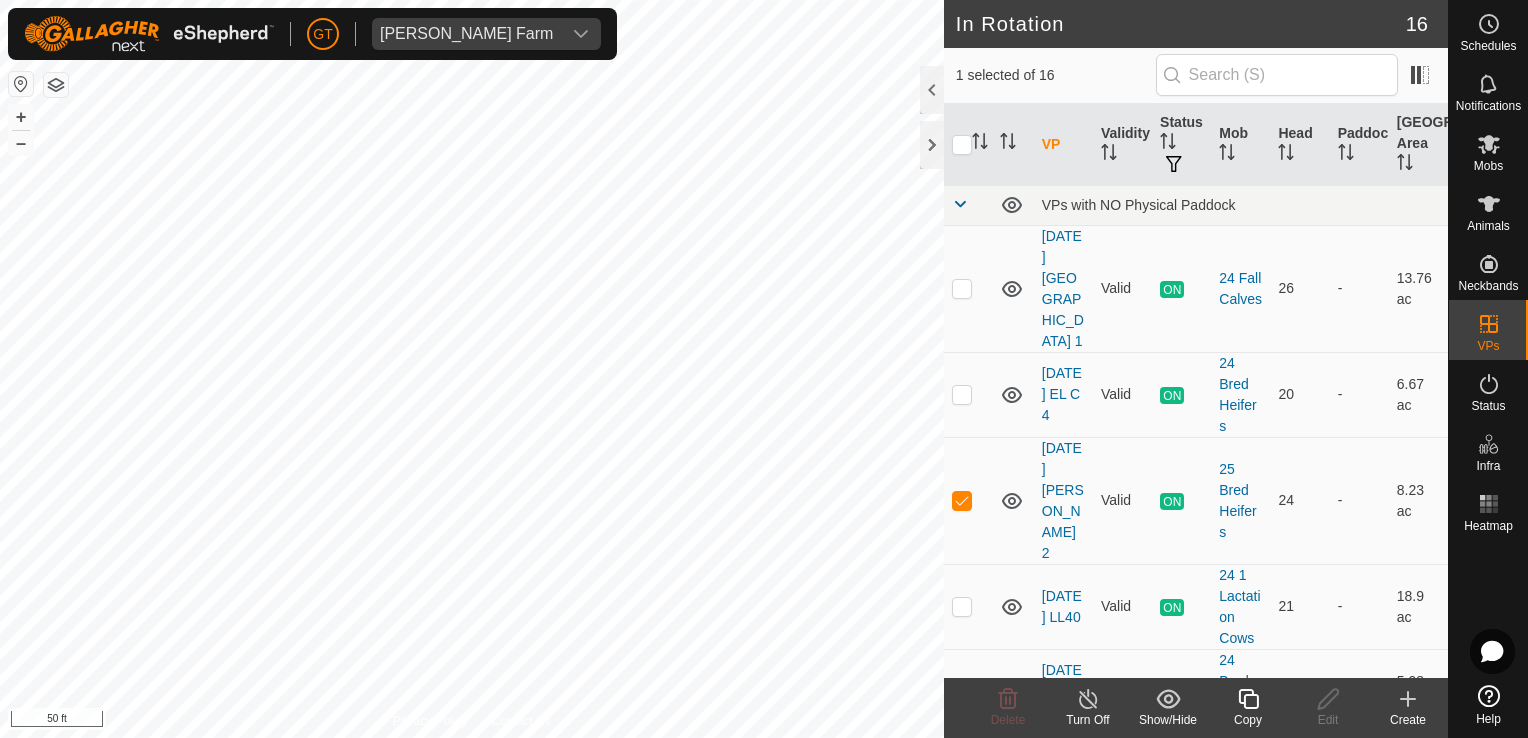 click 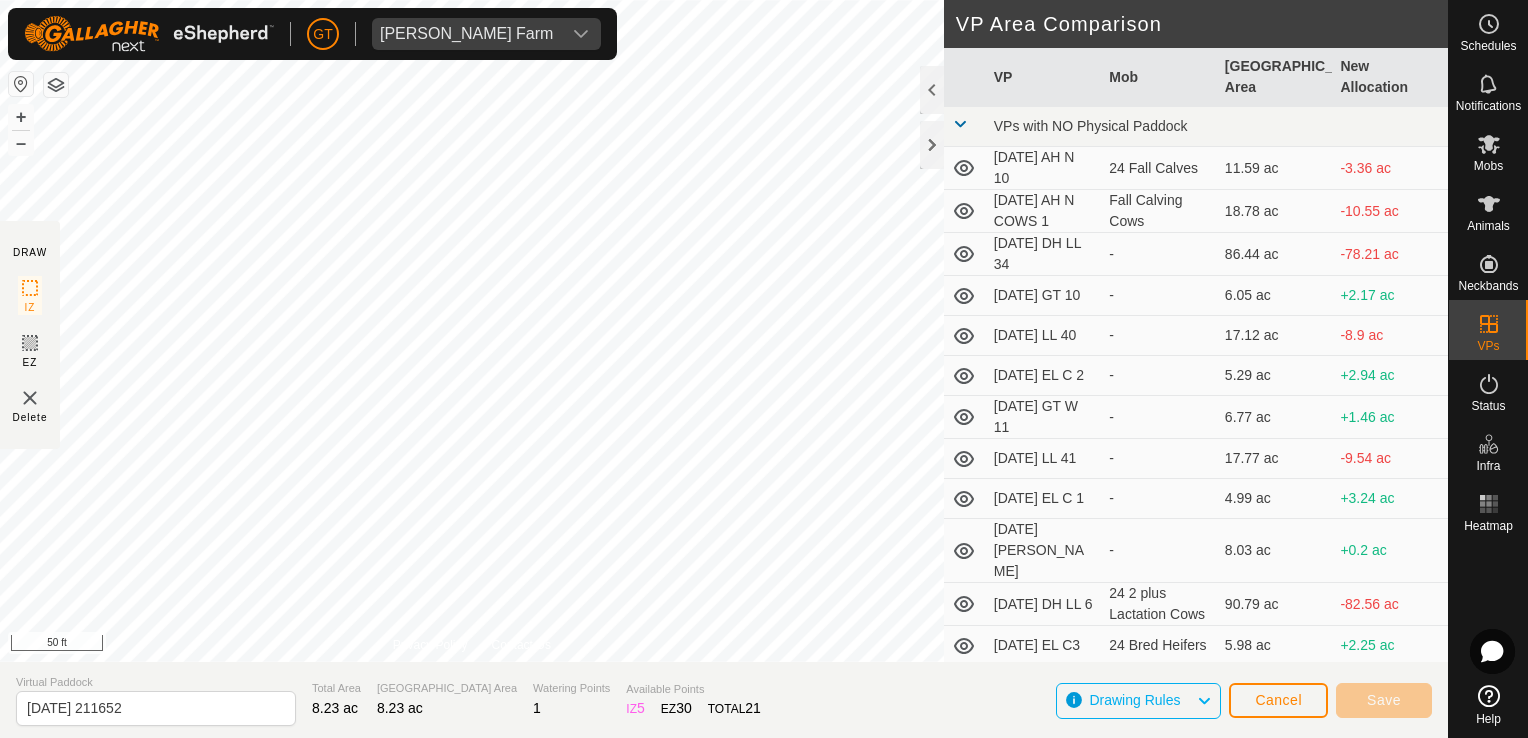 click on "[PERSON_NAME] Farm Schedules Notifications Mobs Animals Neckbands VPs Status Infra Heatmap Help DRAW IZ EZ Delete Privacy Policy Contact Us + – ⇧ i 50 ft VP Area Comparison     VP   Mob   Grazing Area   New Allocation  VPs with NO Physical Paddock  [DATE]   AH N 10   24 Fall Calves   11.59 ac  -3.36 ac  [DATE]   AH  N COWS 1   Fall Calving Cows   18.78 ac  -10.55 ac  [DATE]   DH LL 34  -  86.44 ac  -78.21 ac  [DATE]   GT 10  -  6.05 ac  +2.17 ac  [DATE]   LL 40  -  17.12 ac  -8.9 ac  [DATE]   EL  C 2  -  5.29 ac  +2.94 ac  [DATE]   GT W  11  -  6.77 ac  +1.46 ac  [DATE]   LL 41  -  17.77 ac  -9.54 ac  [DATE]  EL  C 1  -  4.99 ac  +3.24 ac  [DATE]    [PERSON_NAME]  -  8.03 ac  +0.2 ac  [DATE]   DH  LL  6   24 2 plus Lactation Cows   90.79 ac  -82.56 ac  [DATE]   EL  C3   24 Bred Heifers   5.98 ac  +2.25 ac  [DATE]   LL40   24 1 Lactation Cows   18.9 ac  -10.67 ac  [DATE]   EL C 4   24 Bred Heifers   6.67 ac  +1.56 ac  [DATE]  DH  ROAD 1  -5.54 ac" at bounding box center [764, 369] 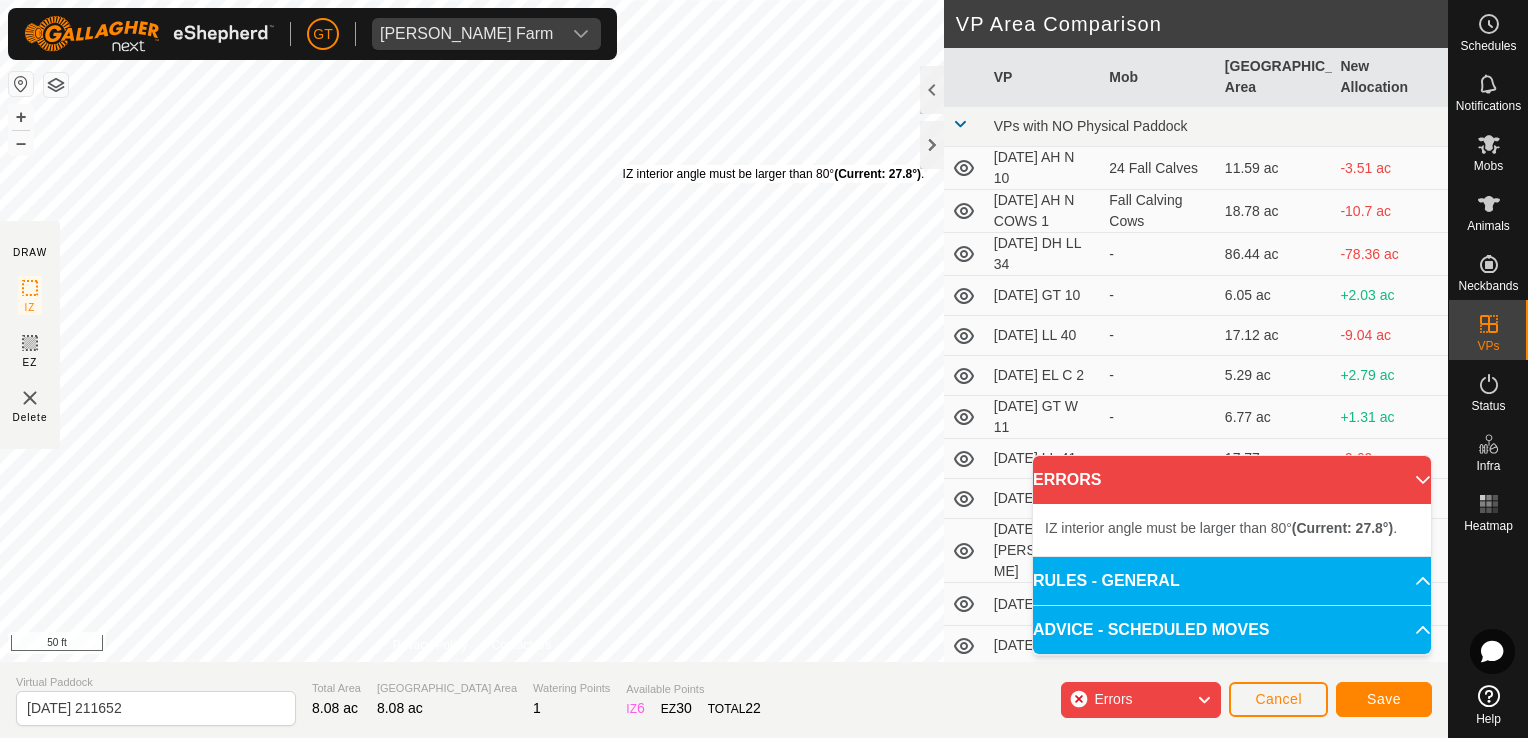click on "IZ interior angle must be larger than 80°  (Current: 27.8°) ." at bounding box center [774, 174] 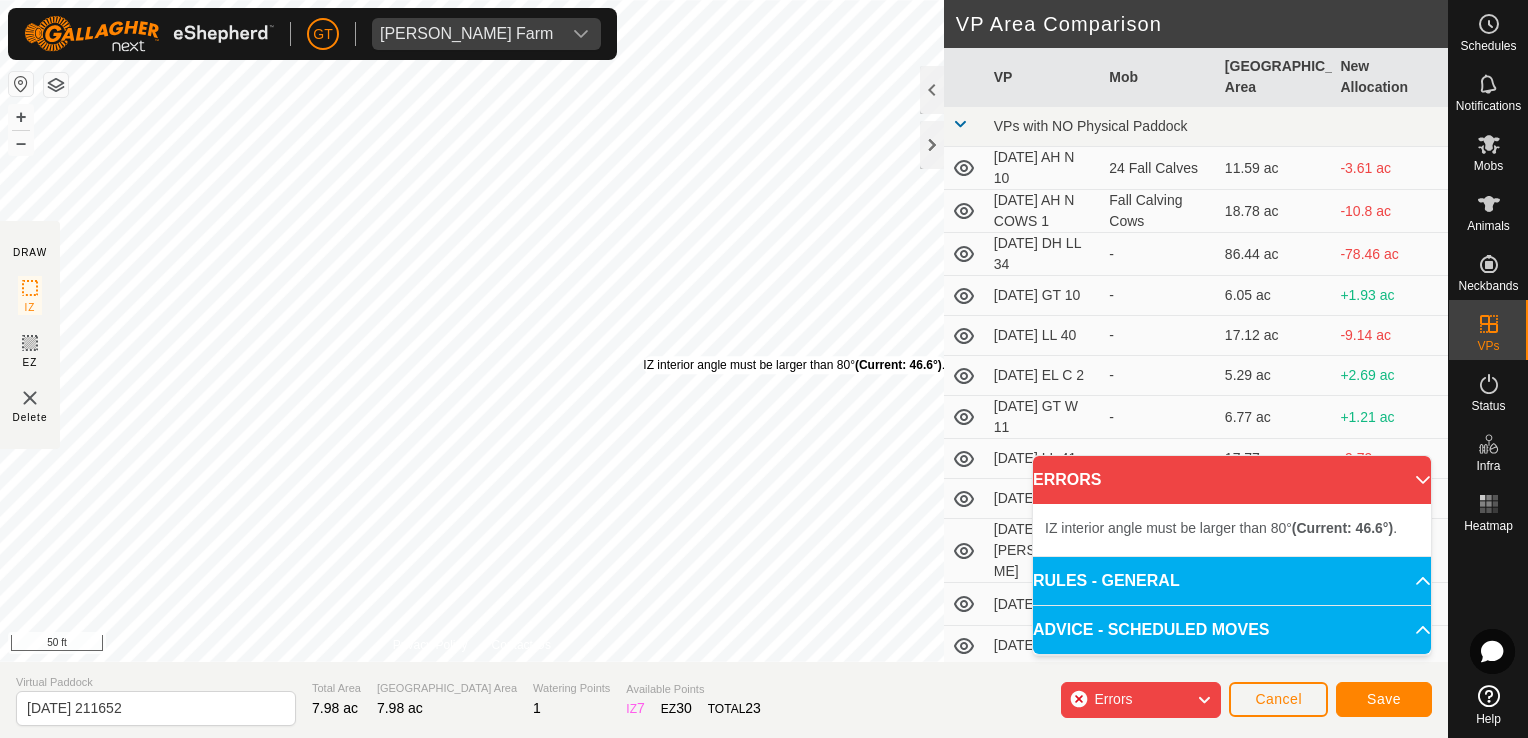 click on "IZ interior angle must be larger than 80°  (Current: 46.6°) ." at bounding box center (794, 365) 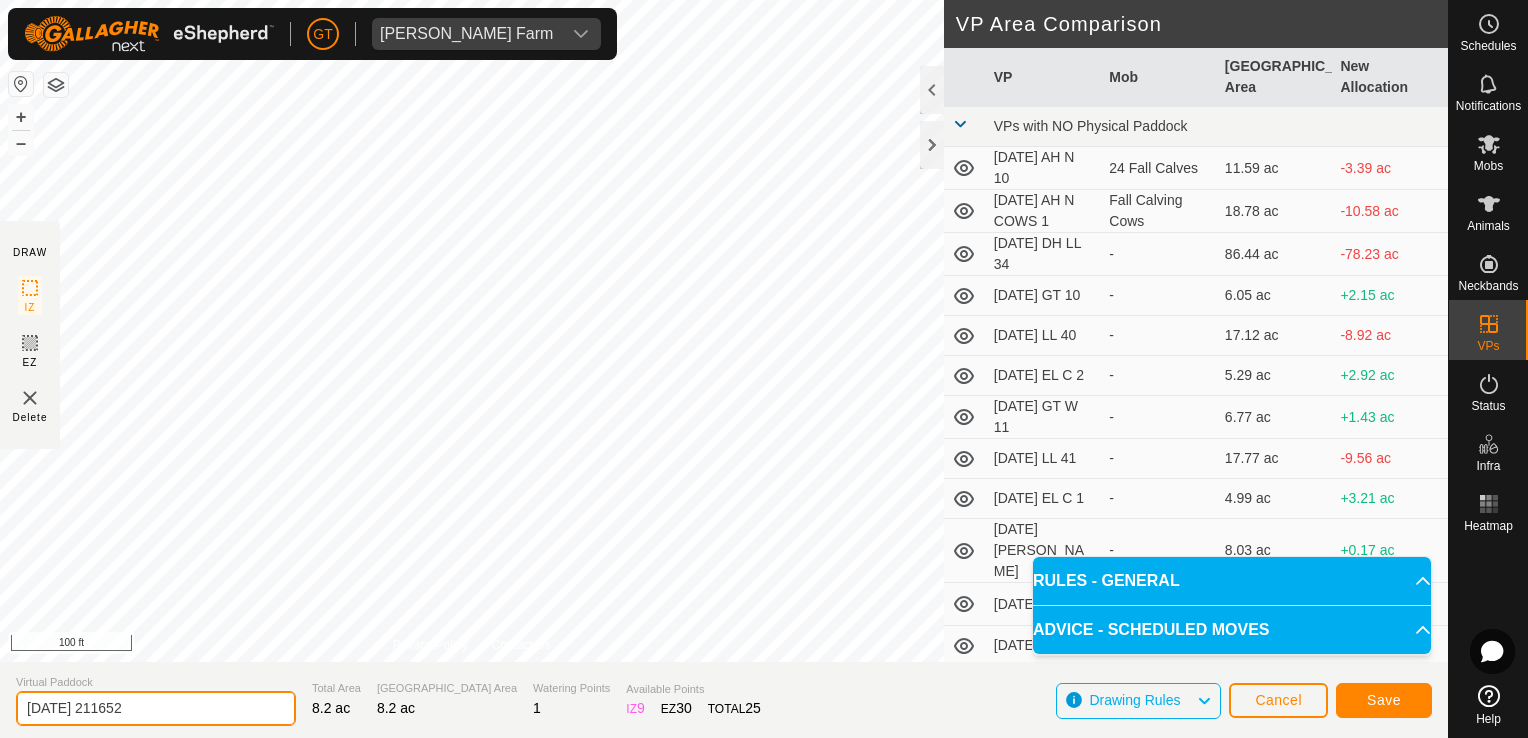 click on "[DATE] 211652" 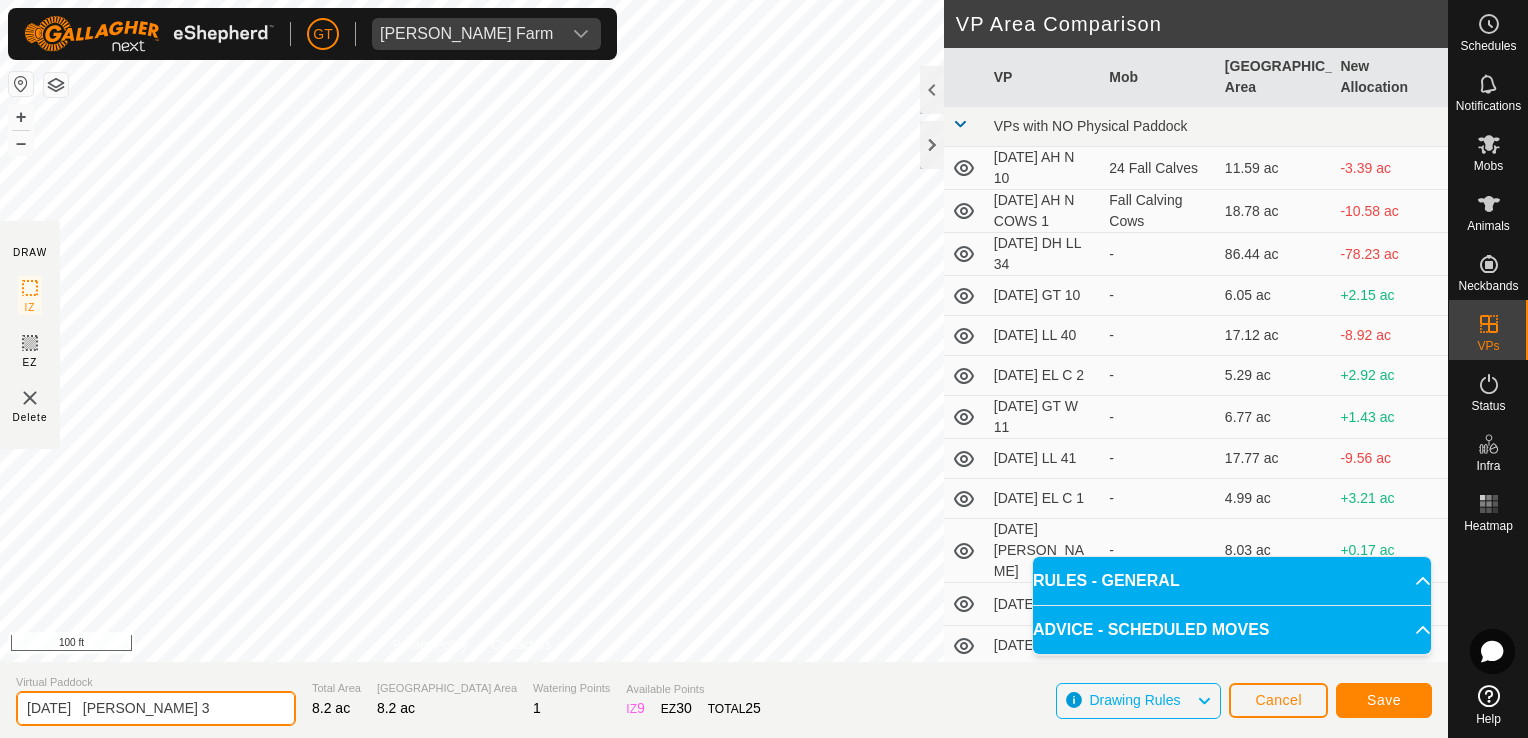 type on "[DATE]   [PERSON_NAME] 3" 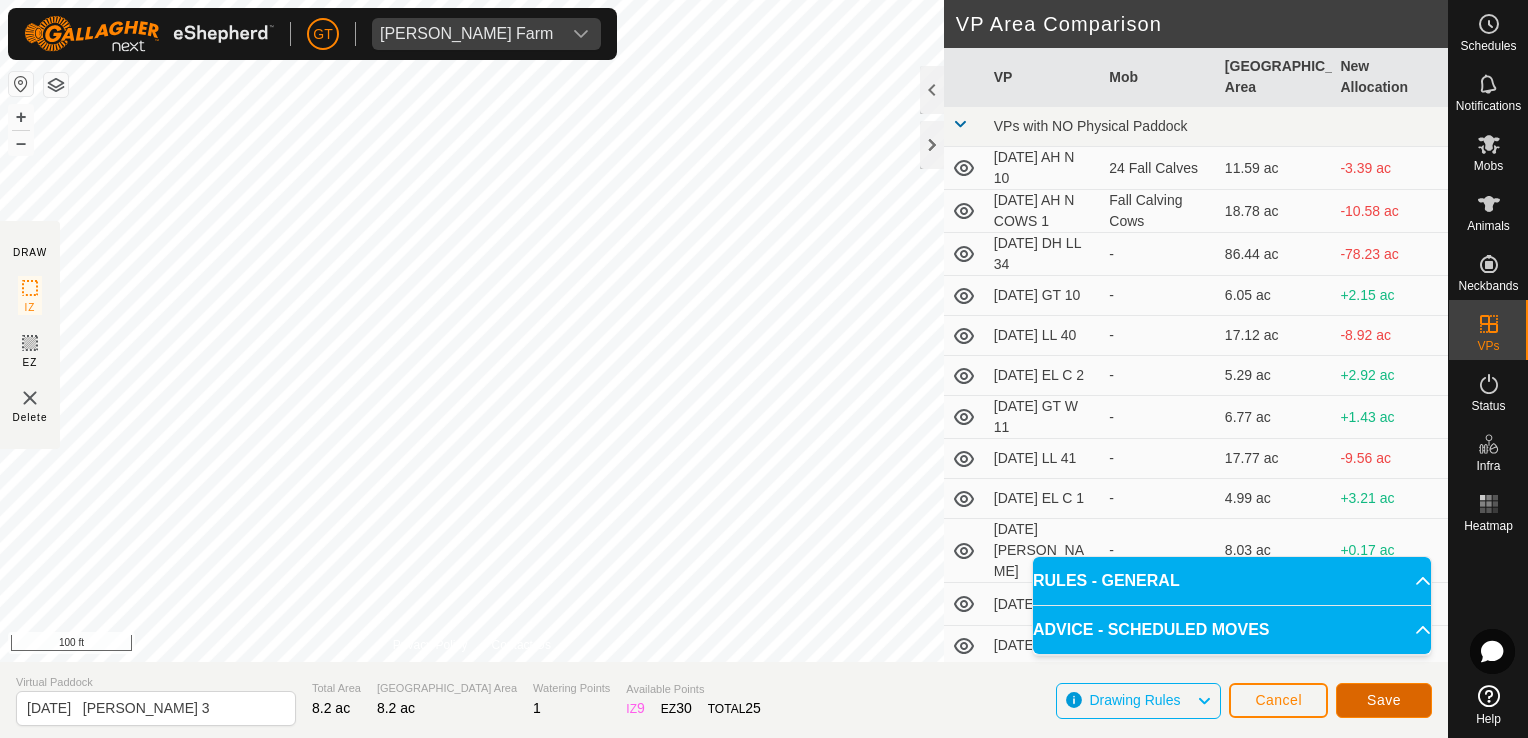 click on "Save" 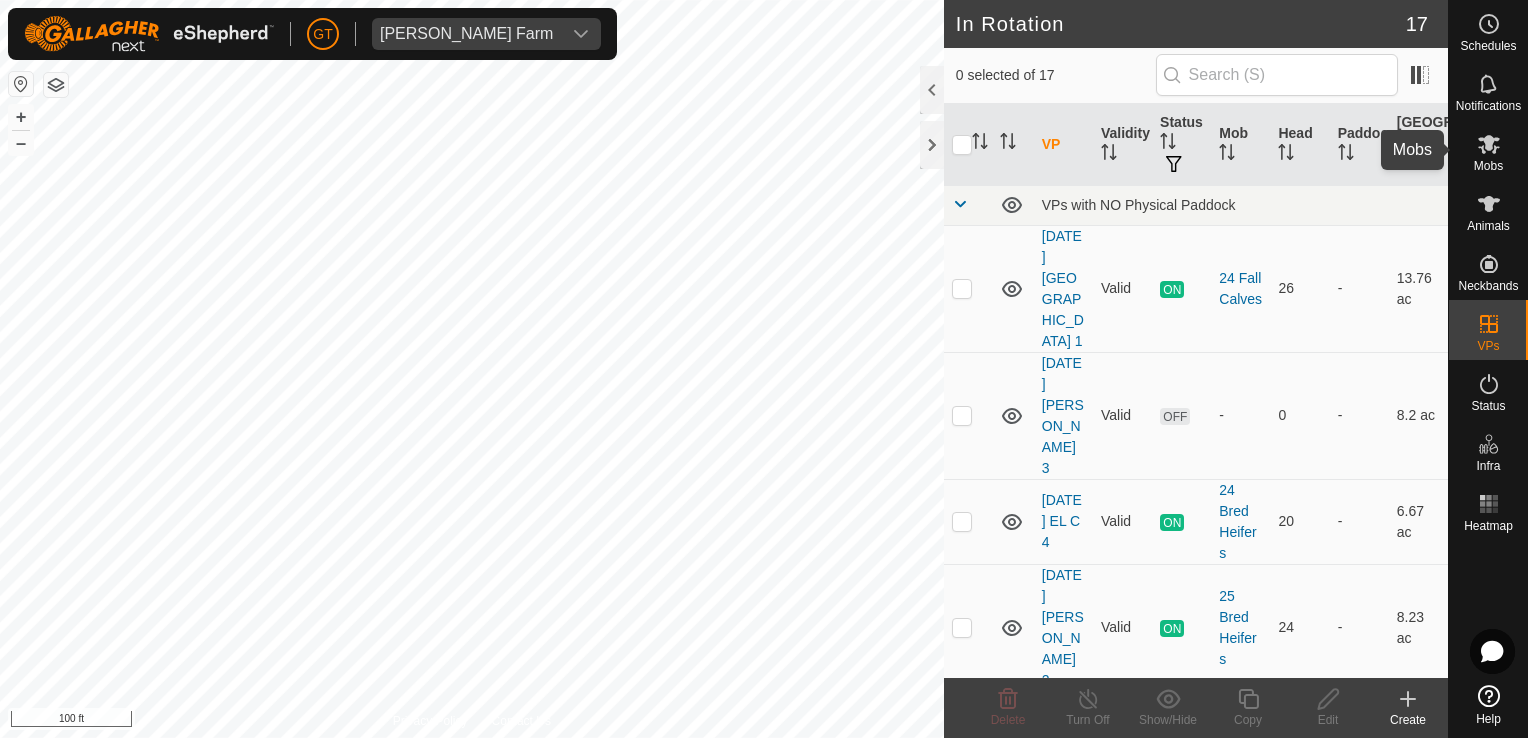 click 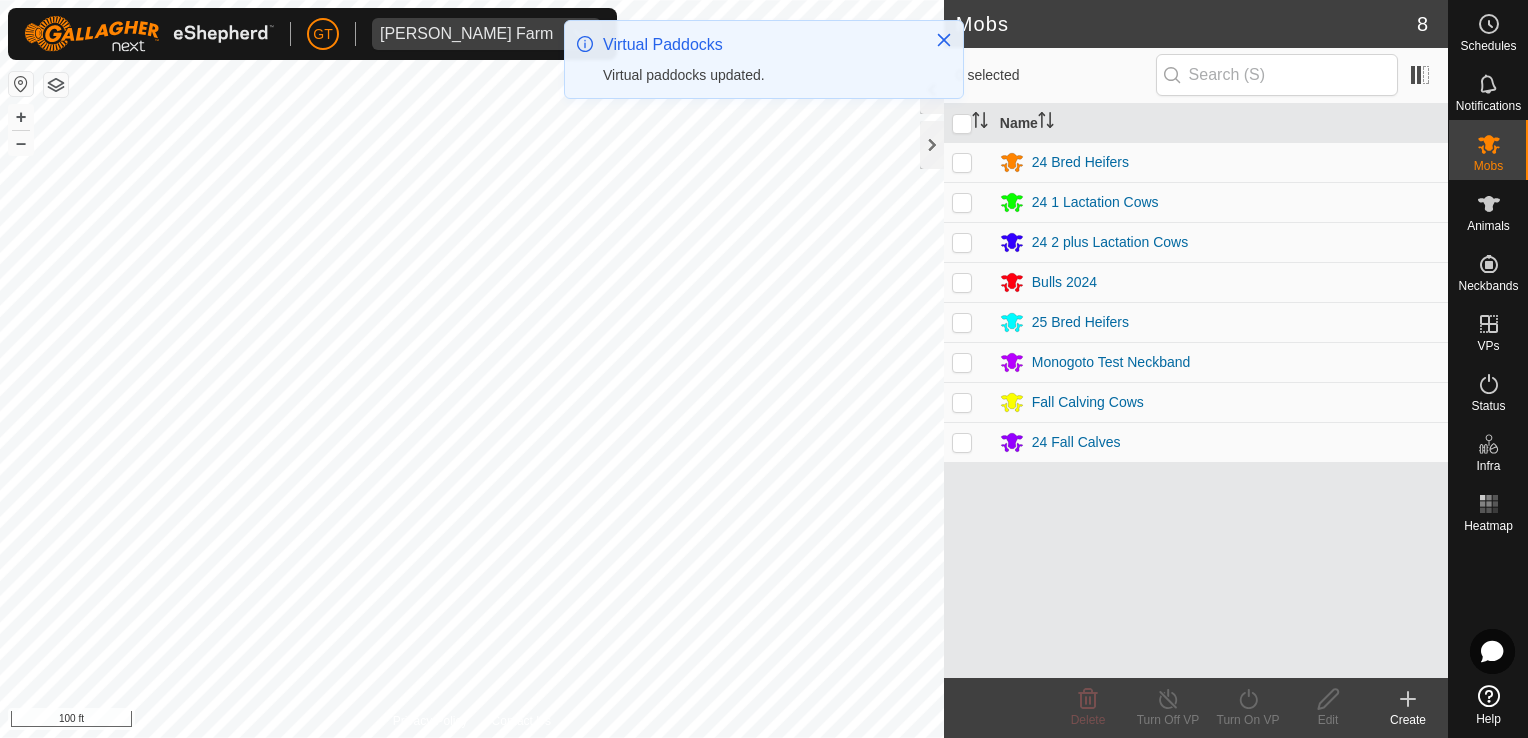 click at bounding box center [962, 322] 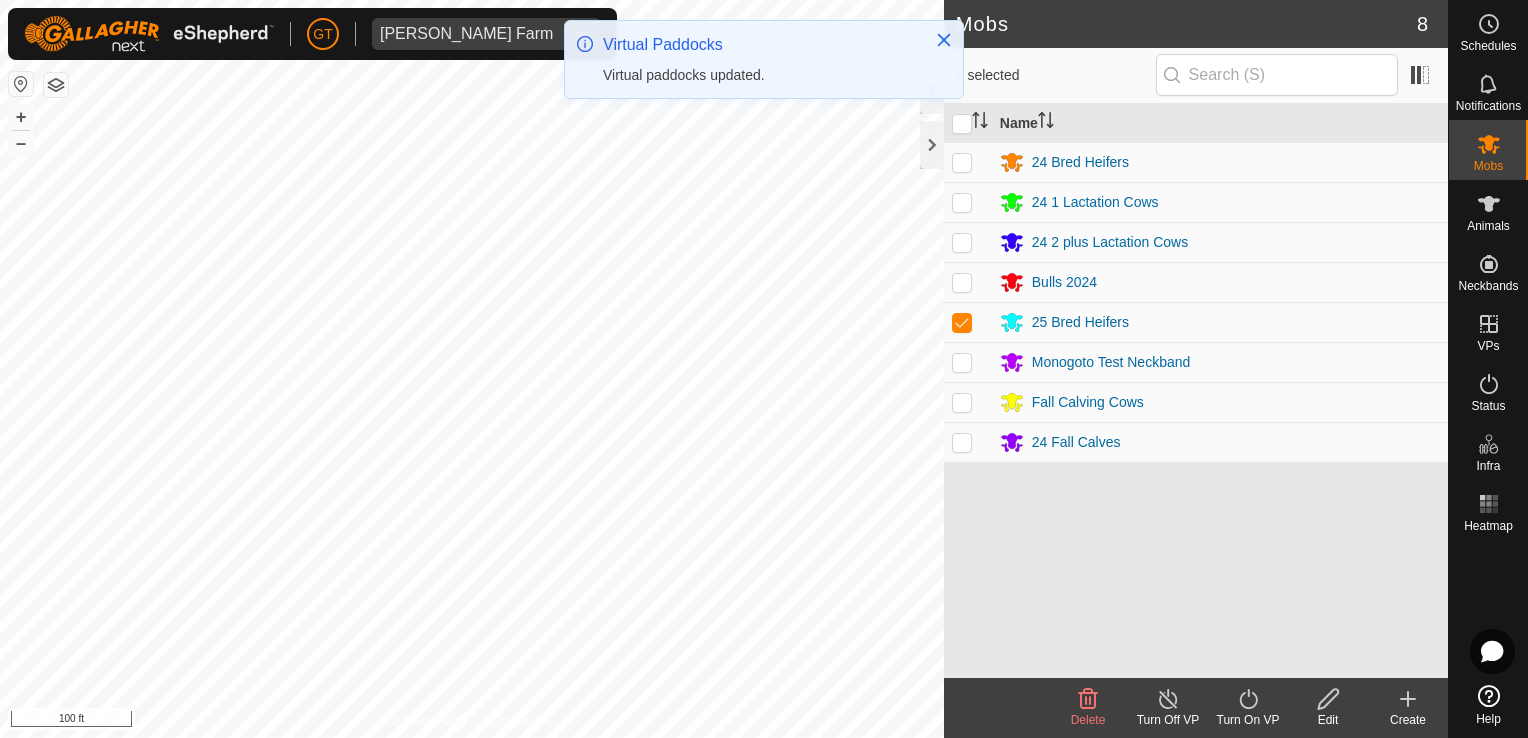 click 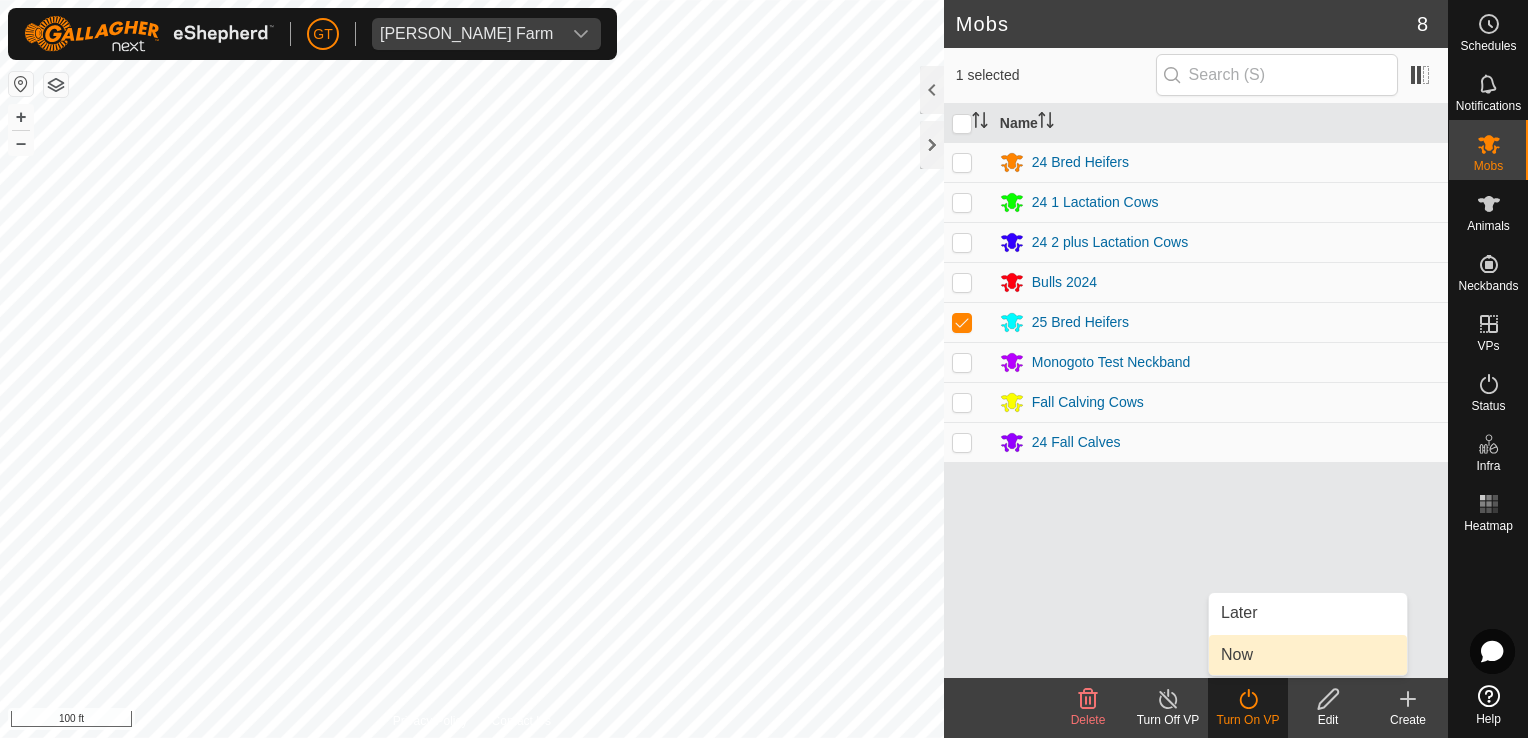 click on "Now" at bounding box center (1308, 655) 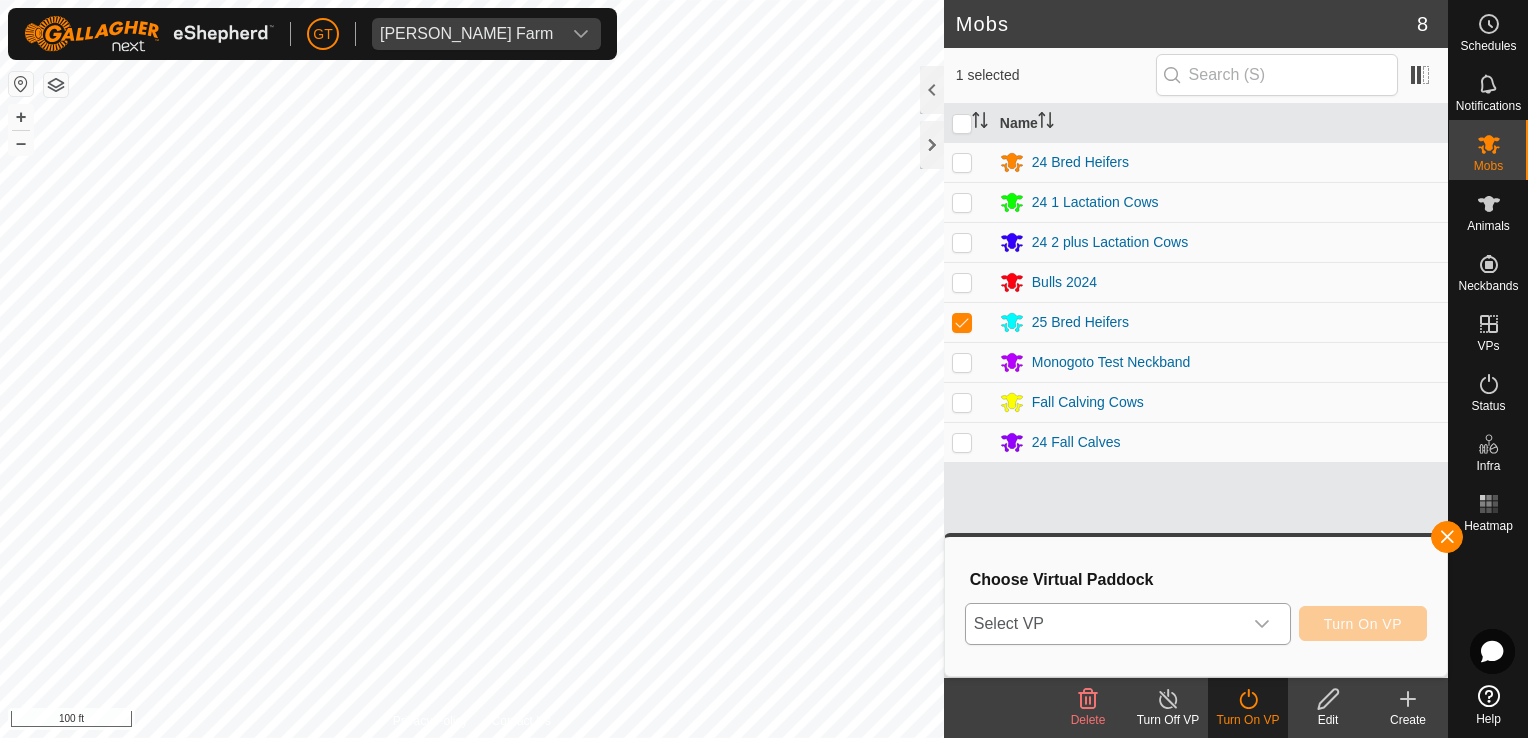 click 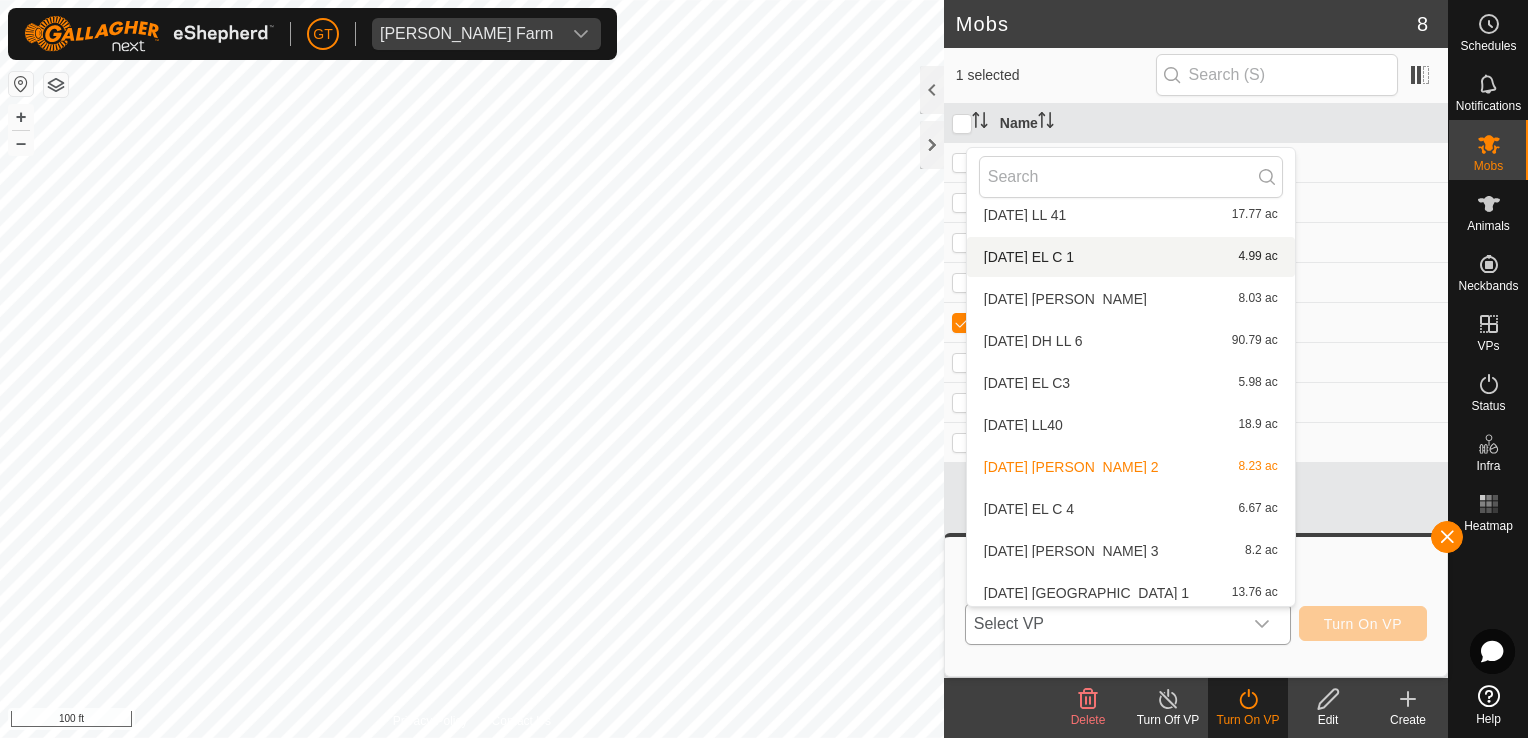scroll, scrollTop: 358, scrollLeft: 0, axis: vertical 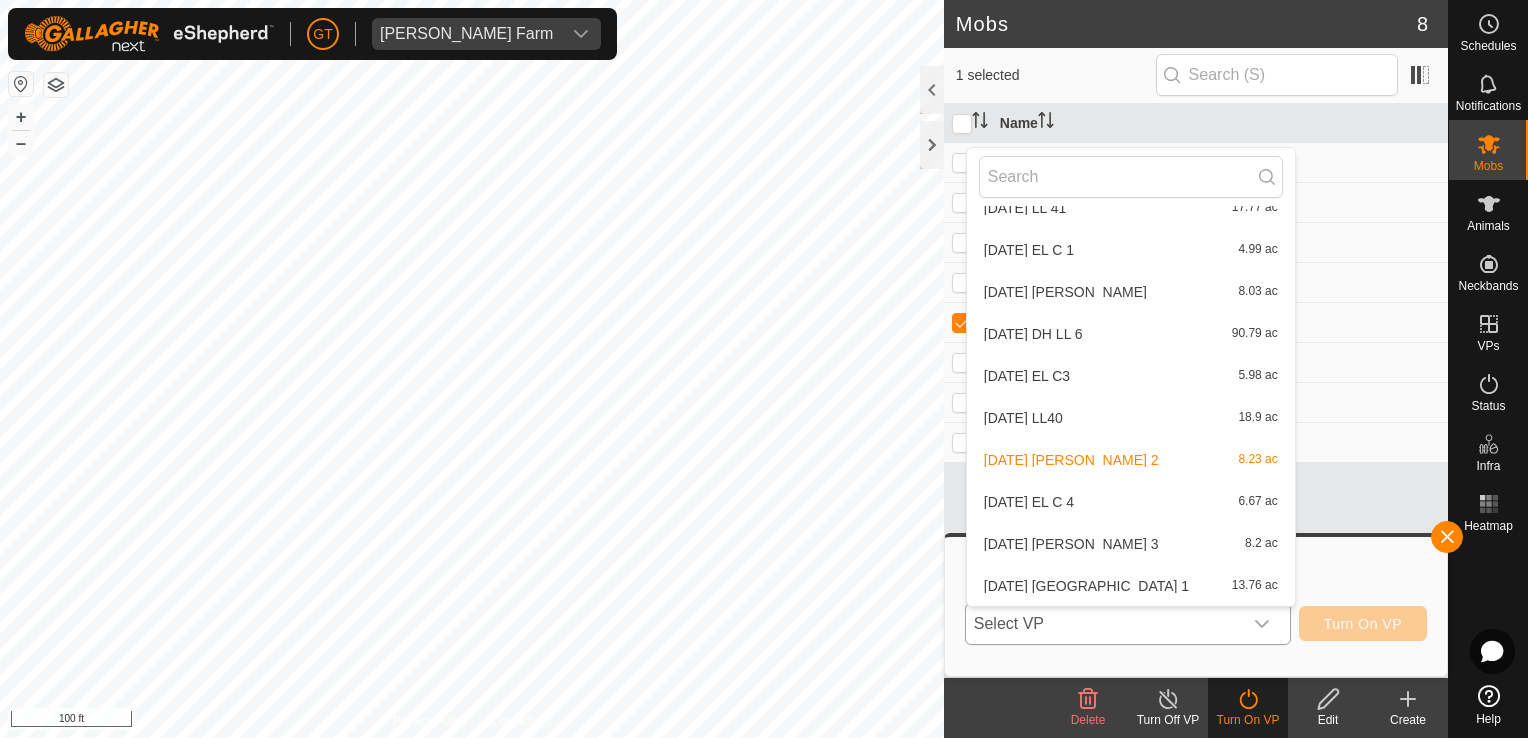 click on "[DATE]   [PERSON_NAME] 3  8.2 ac" at bounding box center (1131, 544) 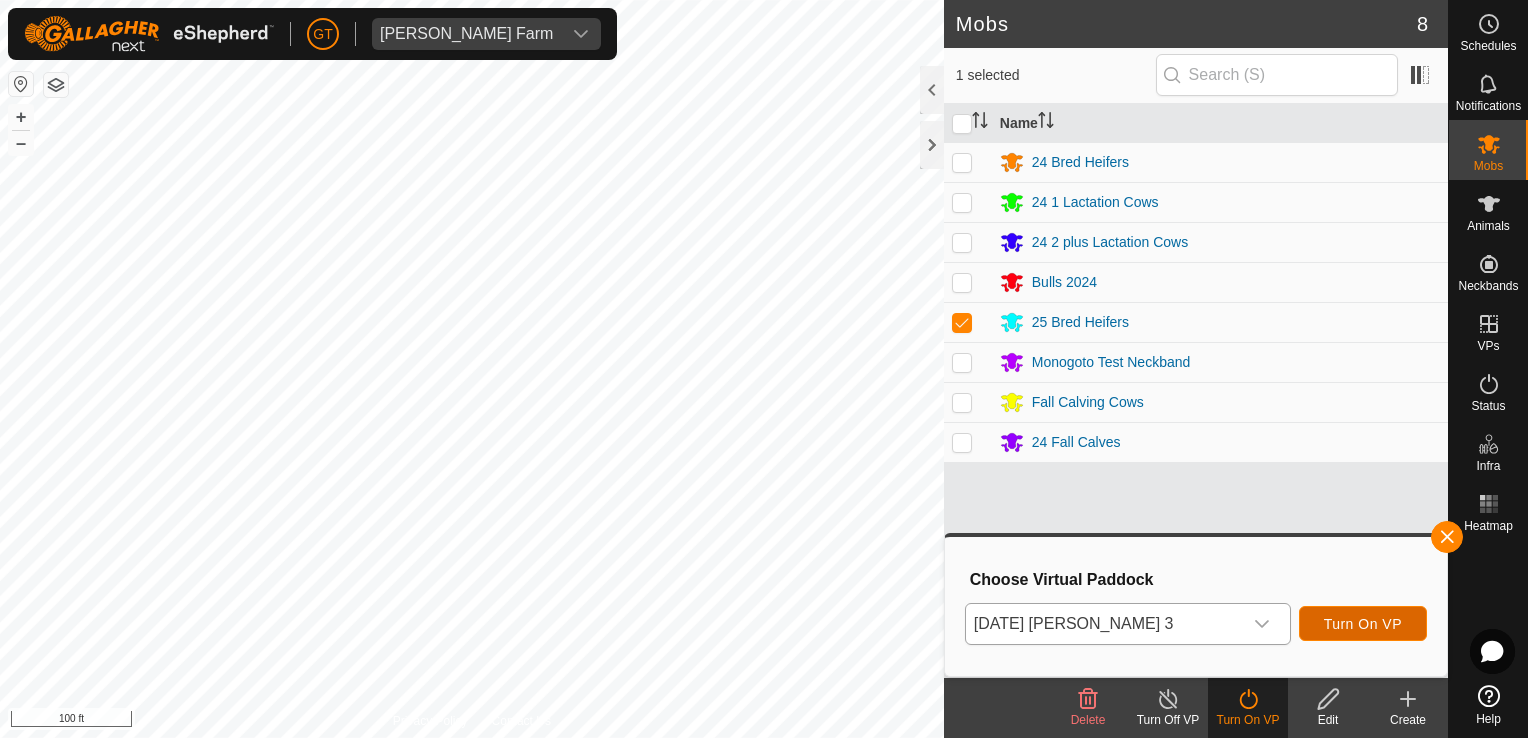 click on "Turn On VP" at bounding box center [1363, 624] 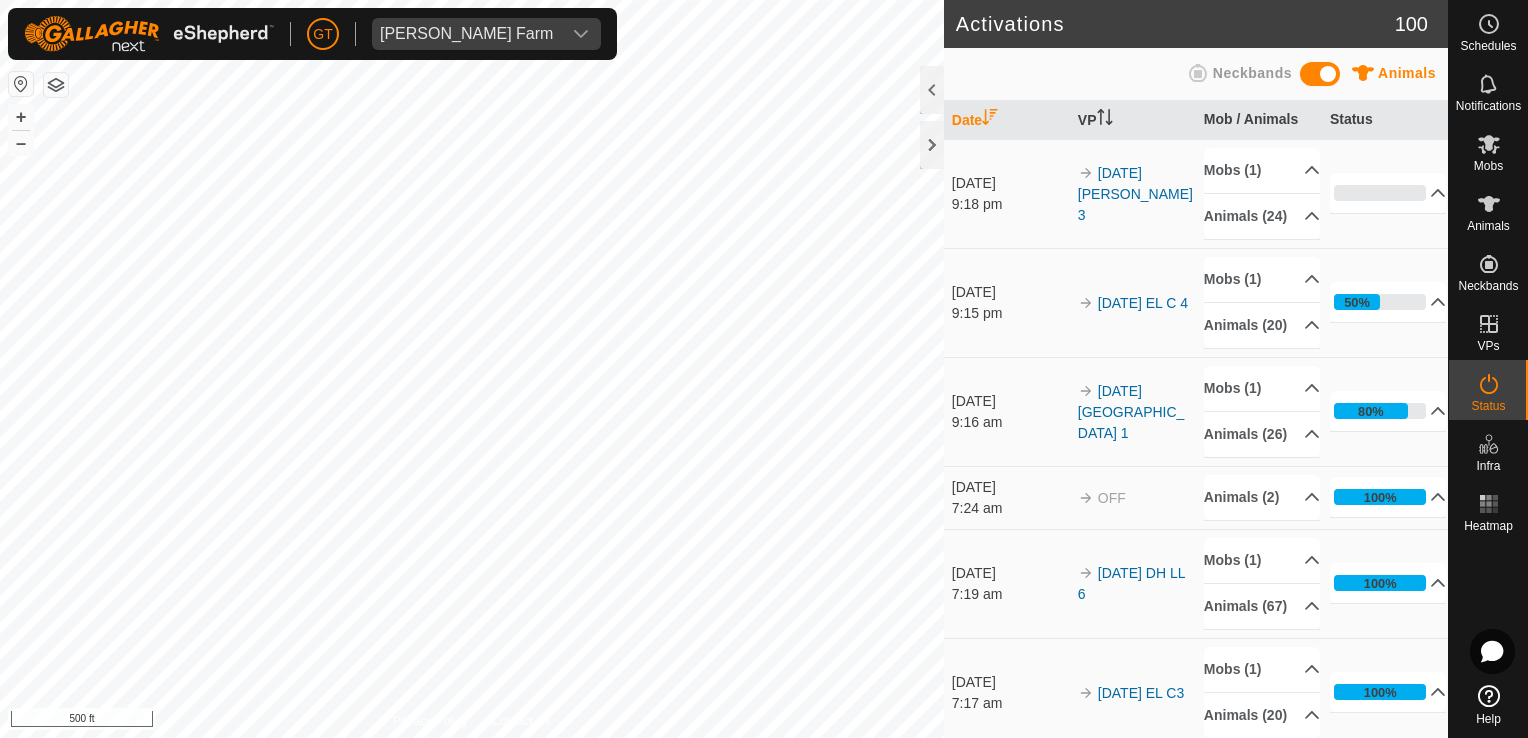 click on "Activations 100 Animals Neckbands   Date   VP   Mob / Animals   Status  [DATE] 9:18 pm 2025-07-23   [PERSON_NAME] 3 Mobs (1)  25 Bred Heifers  Animals [PHONE_NUMBER]627   24652   24445   24618   24578   24693   24467   24616   24592   24564   24625   24513   14   24576   24600   24577   24619   24442   24547   24650   24675  0% In Progress Pending  24  Sent   0  Completed Confirmed   0  Overridden  0  Cancelled   0  [DATE] 9:15 pm 2025-07-23   EL C 4 Mobs (1)  24 Bred Heifers  Animals [PHONE_NUMBER]5   706   707   704   712   714   711   708   702   715   717   716   705   709   700   703  50% In Progress Pending  10  Sent   0  Completed Confirmed   10  Overridden  0  Cancelled   0  [DATE] 9:16 am 2025-07-23  DH  ROAD 1 Mobs (1)  24 Fall Calves  Animals (26)  528FC   558FC   643FC   491FC   595FC   630FC   629FC   550FC   529FC   676FC   557FC   591FC   673FC   632FC   623FC   669FC   532FC   580FC   525FC   640FC   511FC   559FC   596FC   565BLANKFC   622FC  0%" 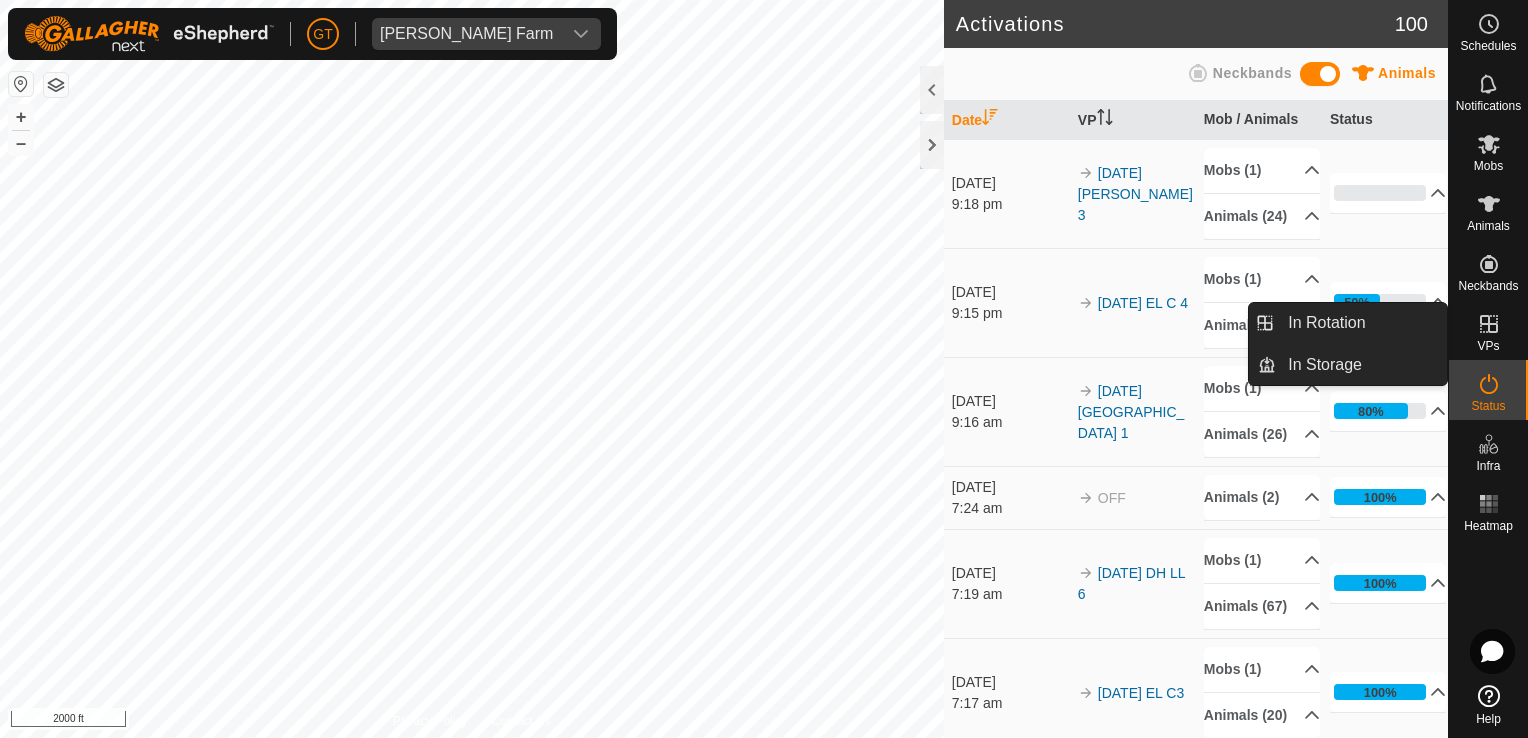 click 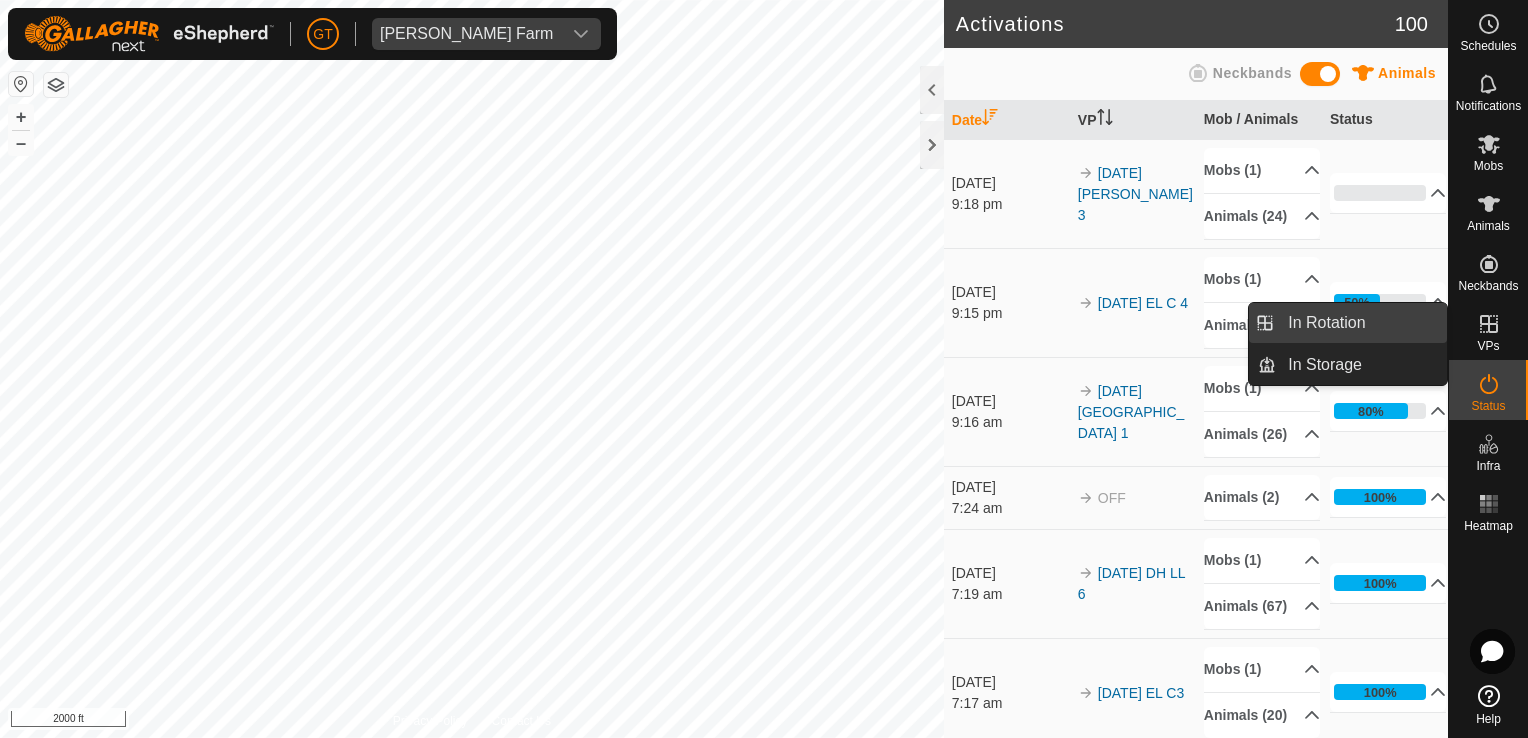 click on "In Rotation" at bounding box center [1361, 323] 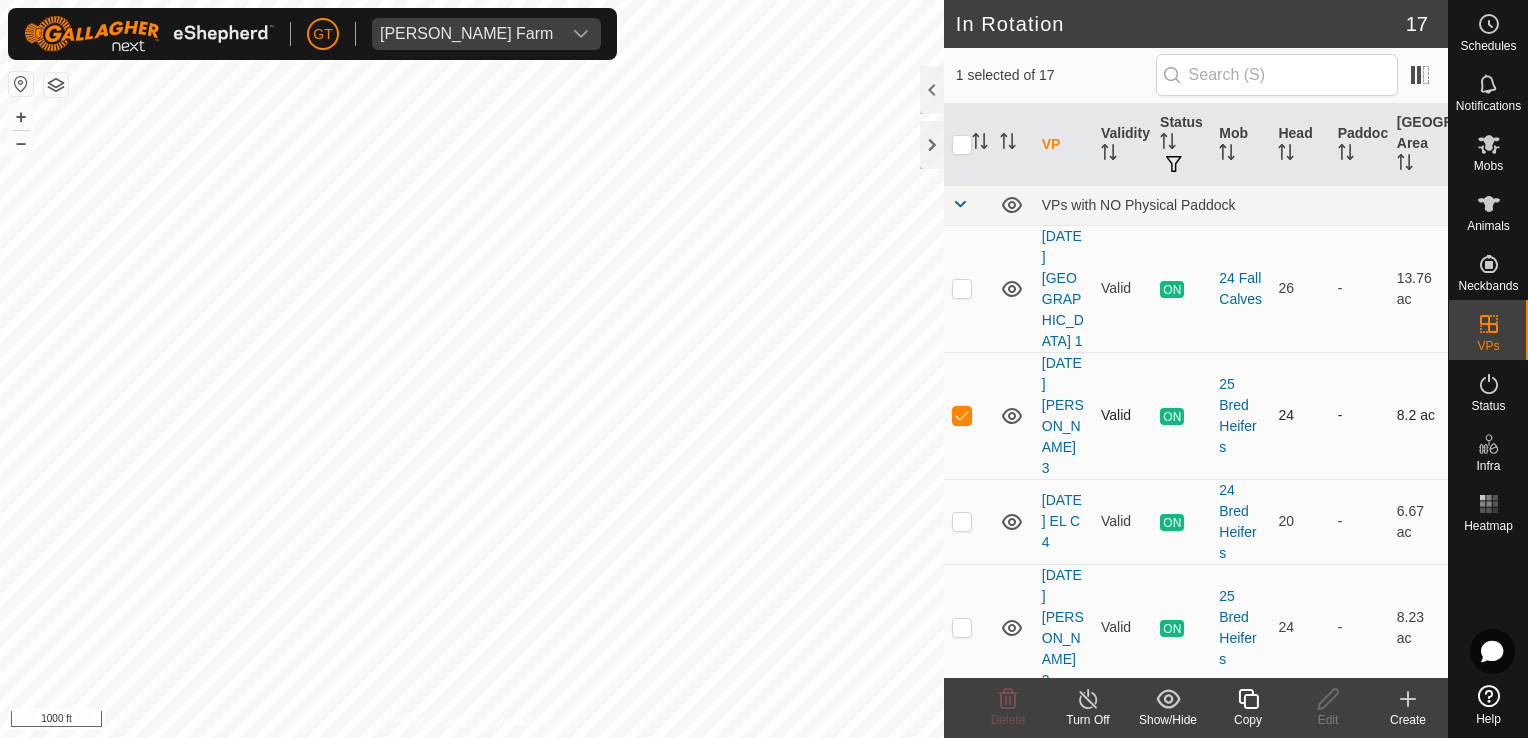 click at bounding box center (962, 415) 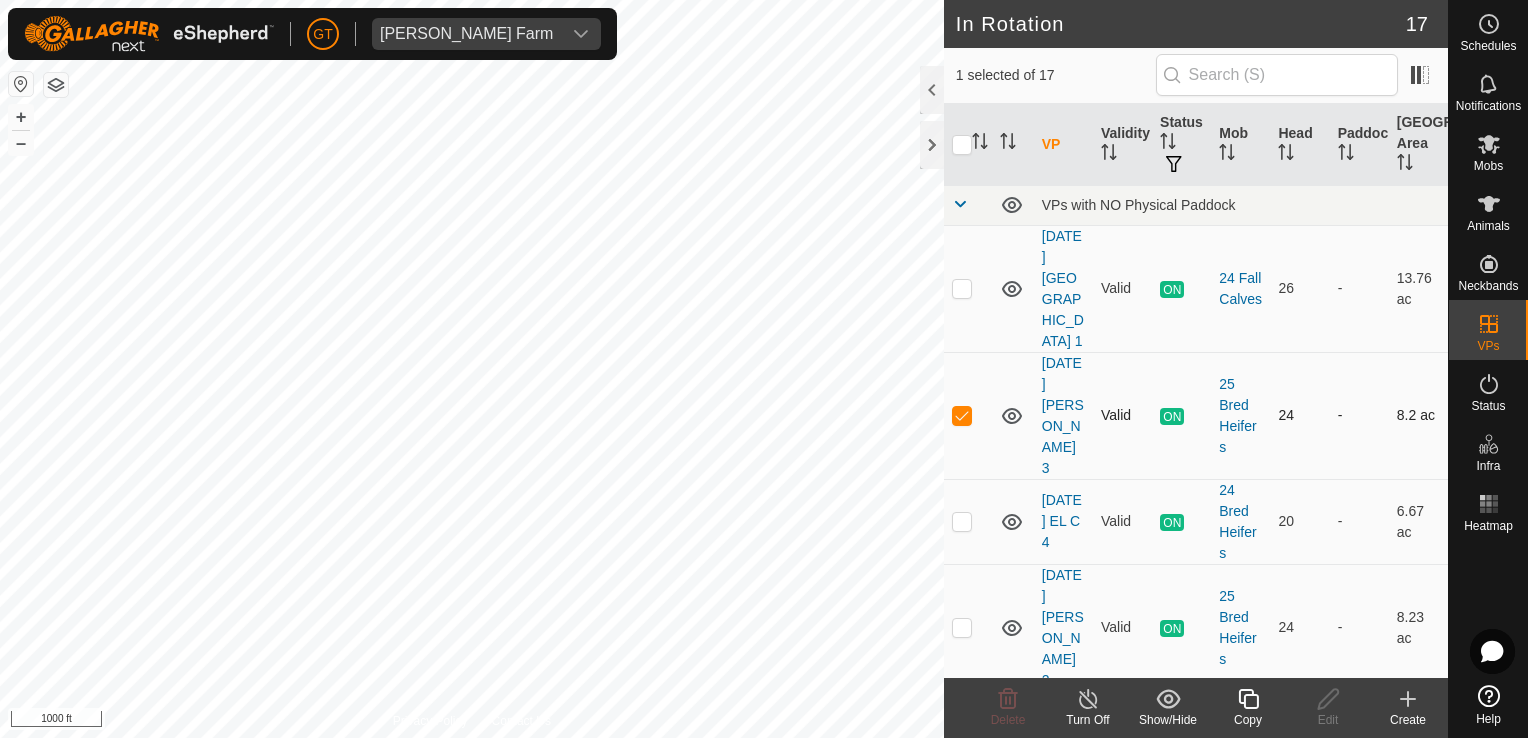 checkbox on "false" 